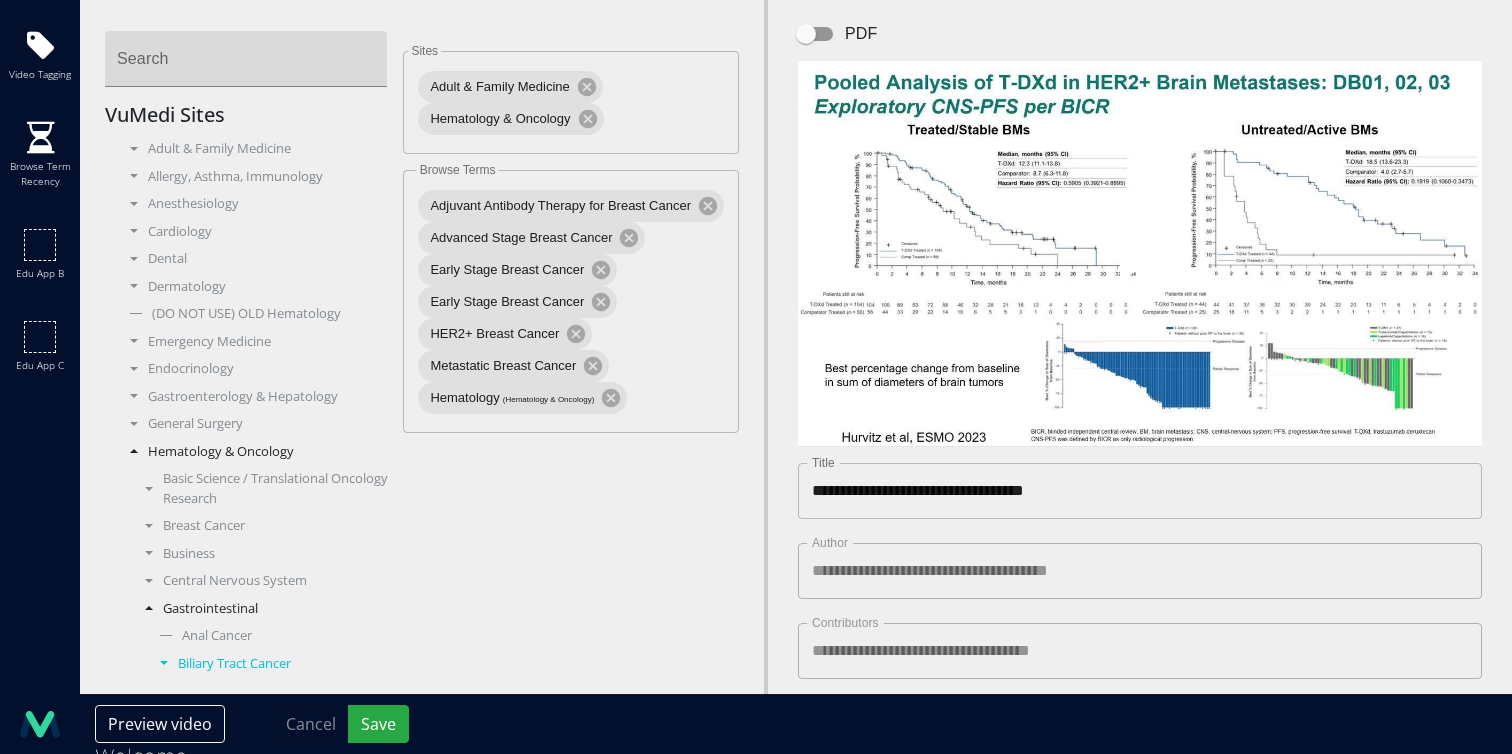 scroll, scrollTop: 0, scrollLeft: 0, axis: both 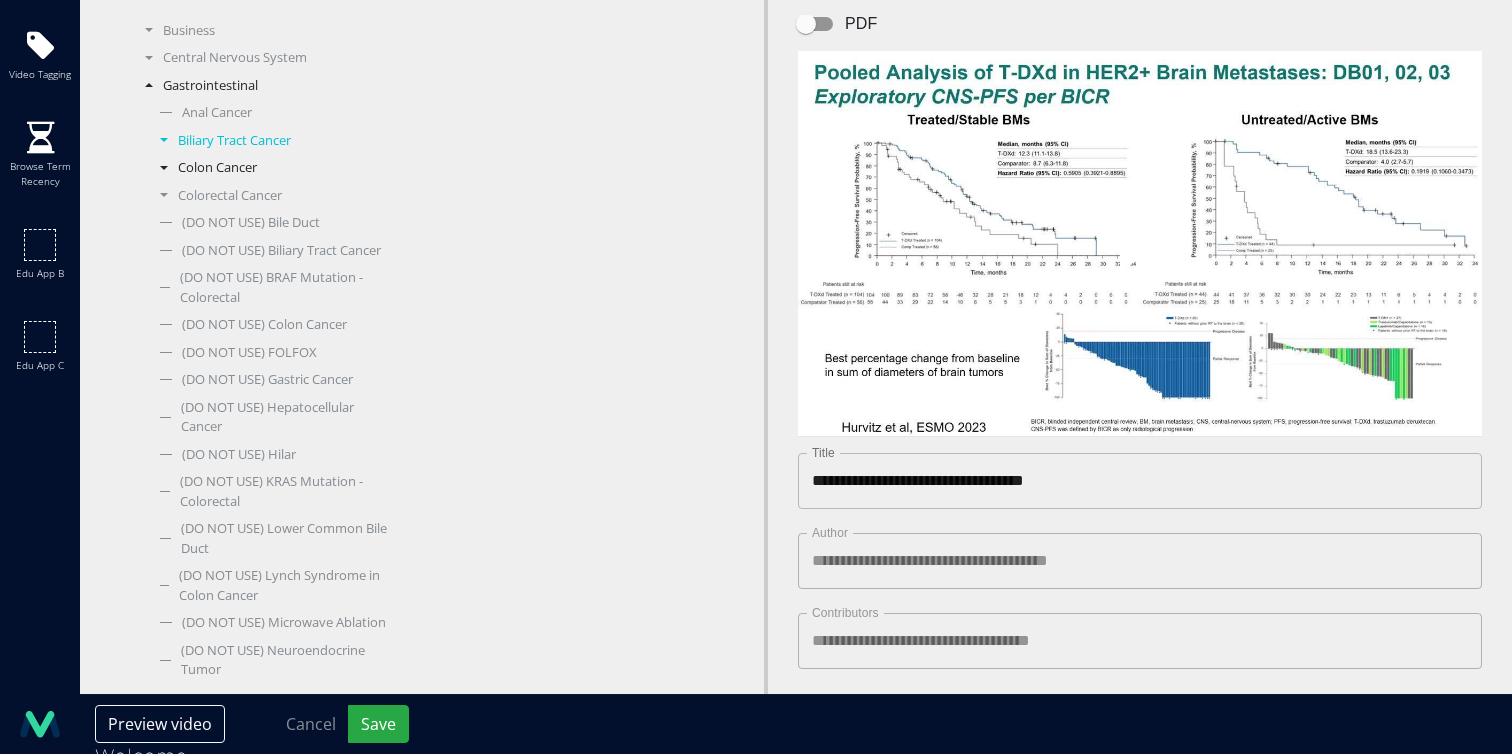 click on "Colon Cancer" at bounding box center [269, 168] 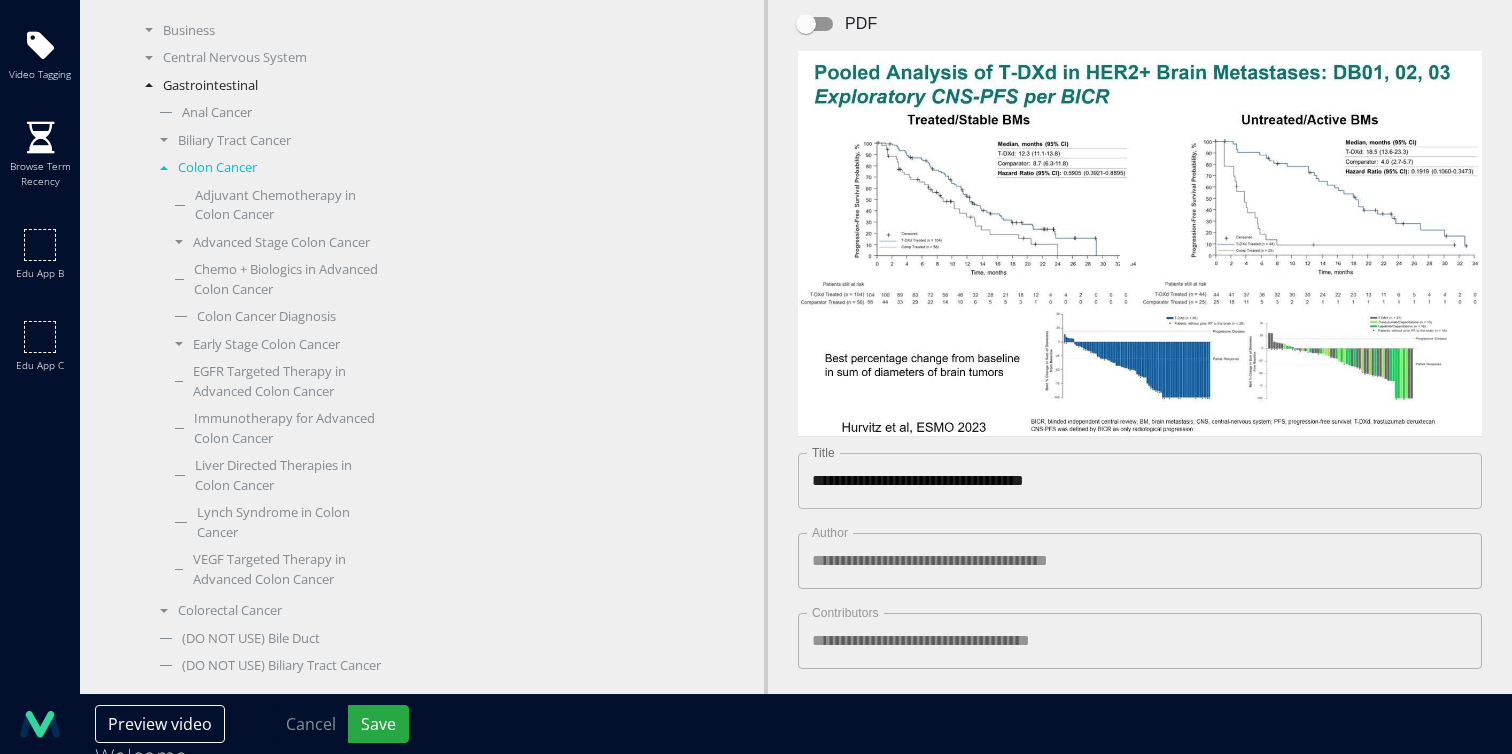 click on "Colon Cancer" at bounding box center (269, 168) 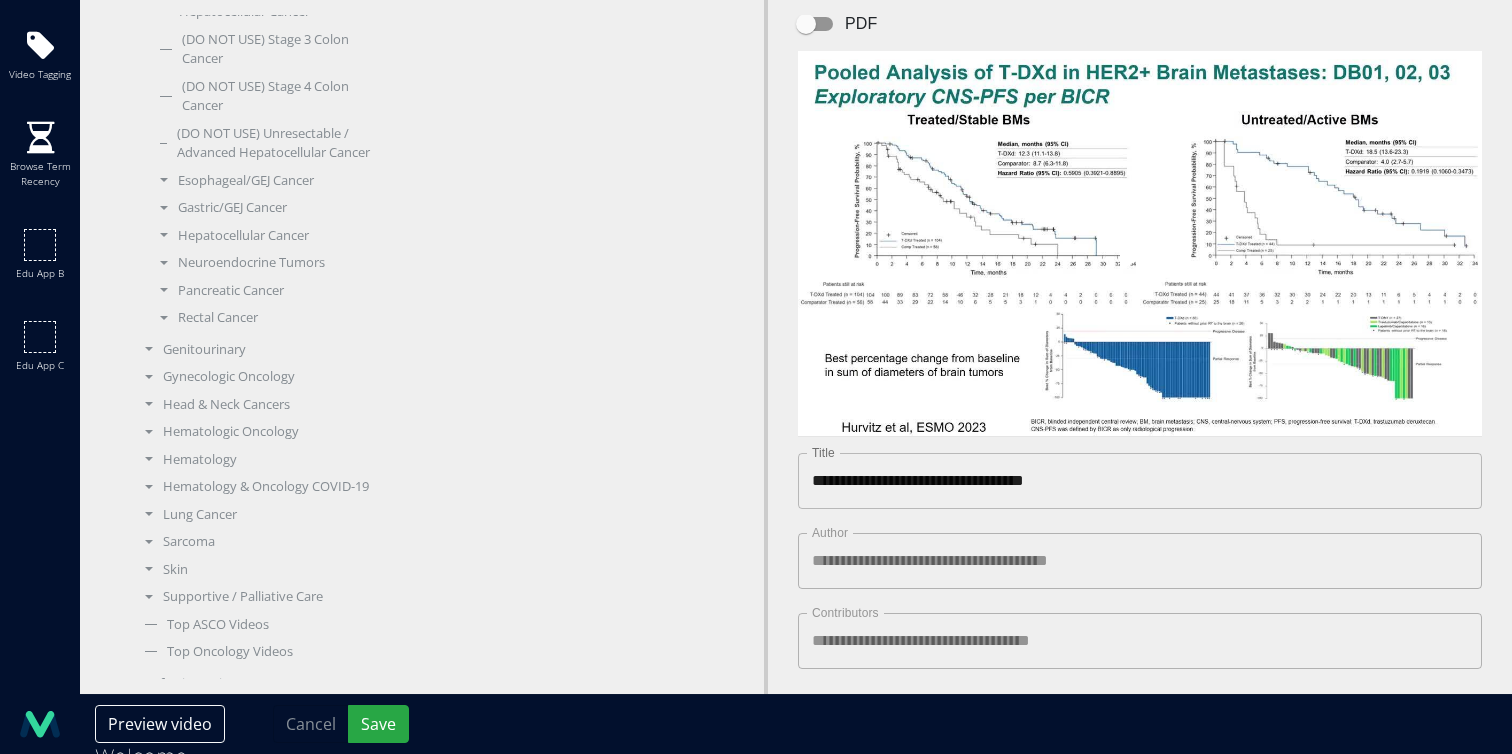 scroll, scrollTop: 1380, scrollLeft: 0, axis: vertical 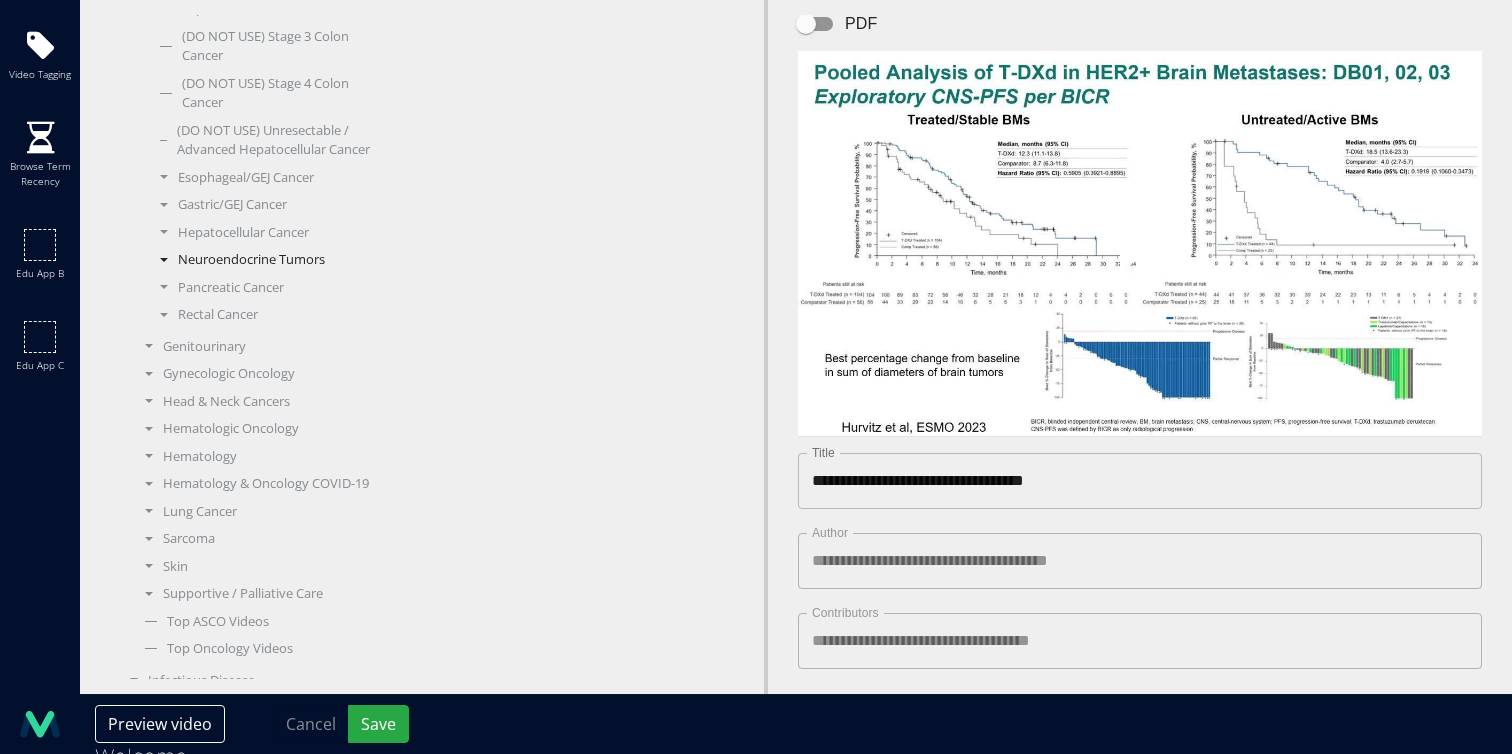 click on "Neuroendocrine Tumors" at bounding box center (269, 260) 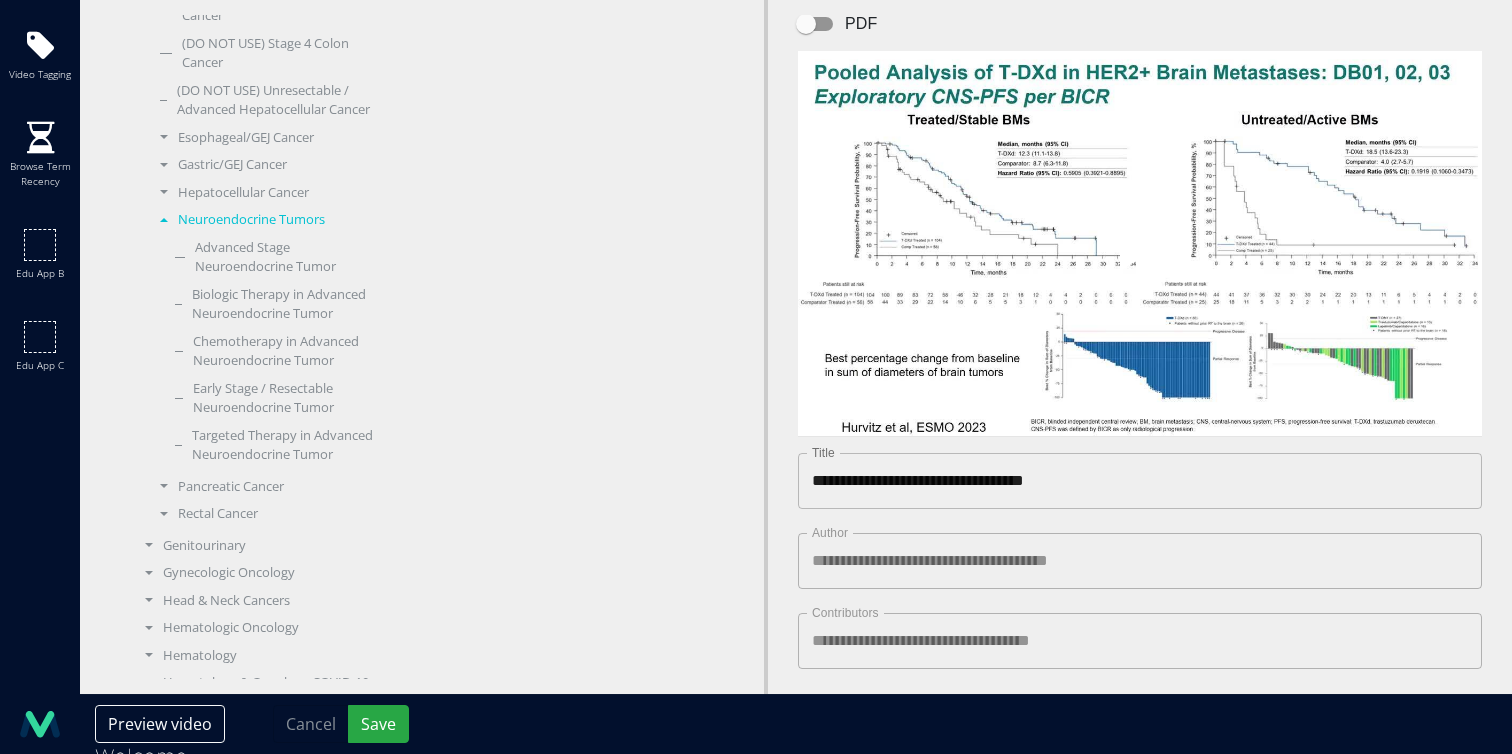 scroll, scrollTop: 1427, scrollLeft: 0, axis: vertical 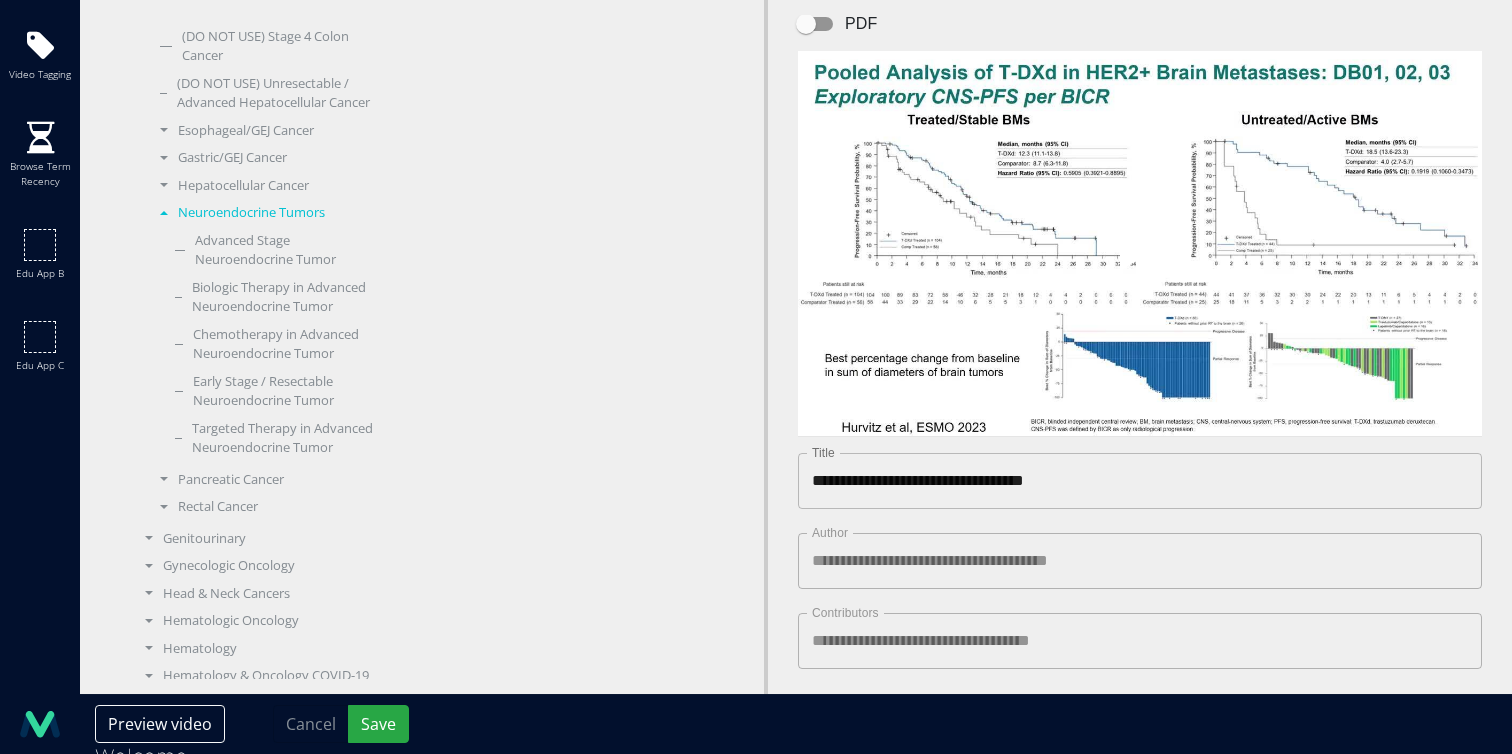 click on "**********" at bounding box center (1140, 587) 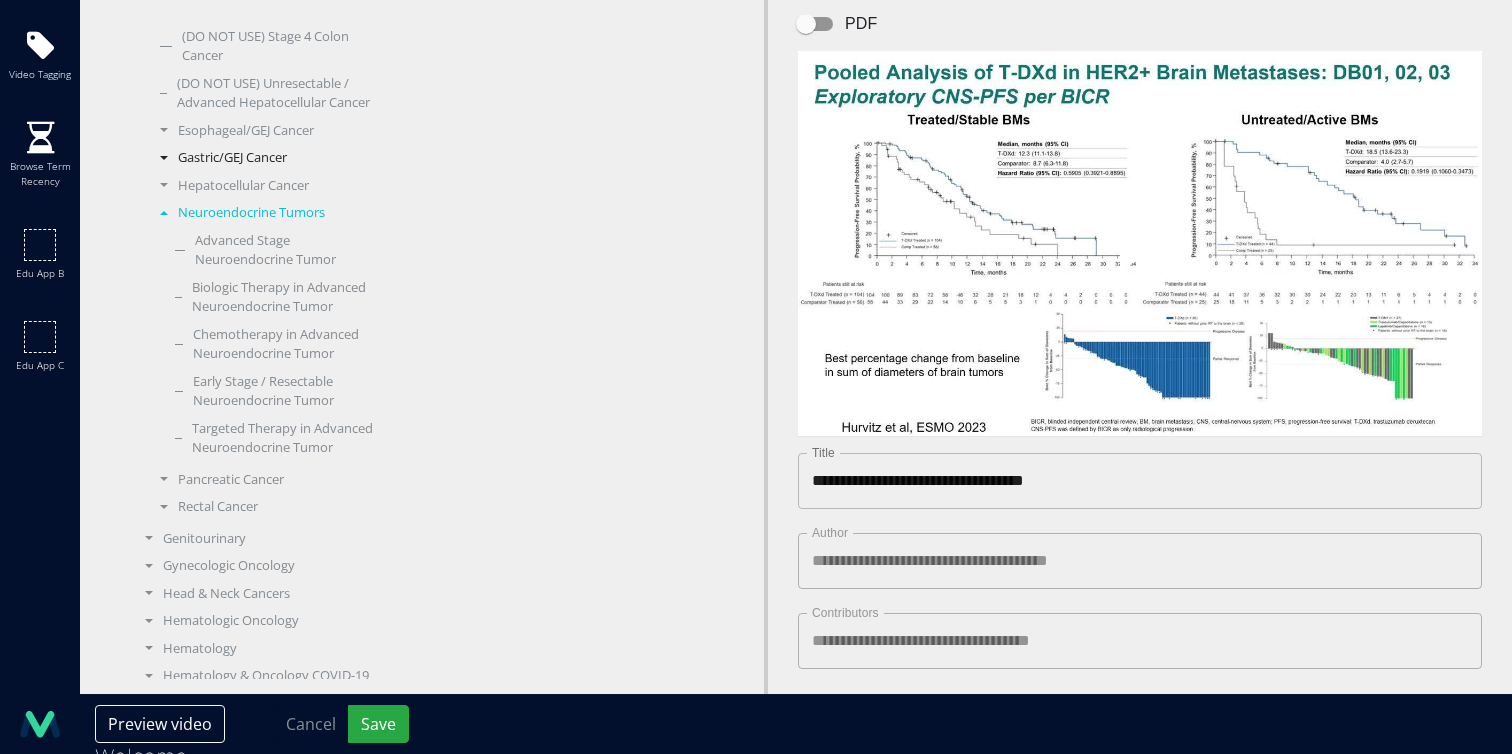 click on "Gastric/GEJ Cancer" at bounding box center (269, 158) 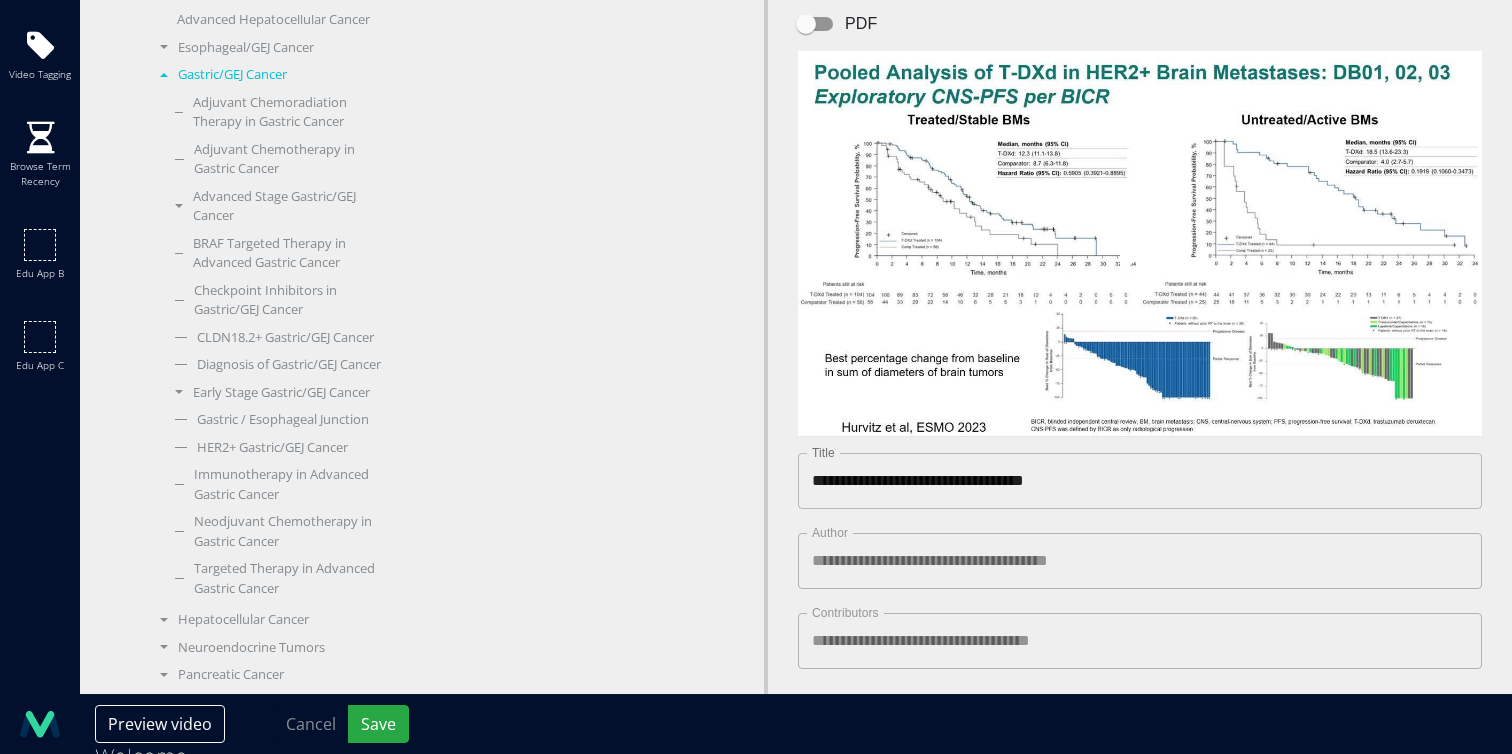 scroll, scrollTop: 1503, scrollLeft: 0, axis: vertical 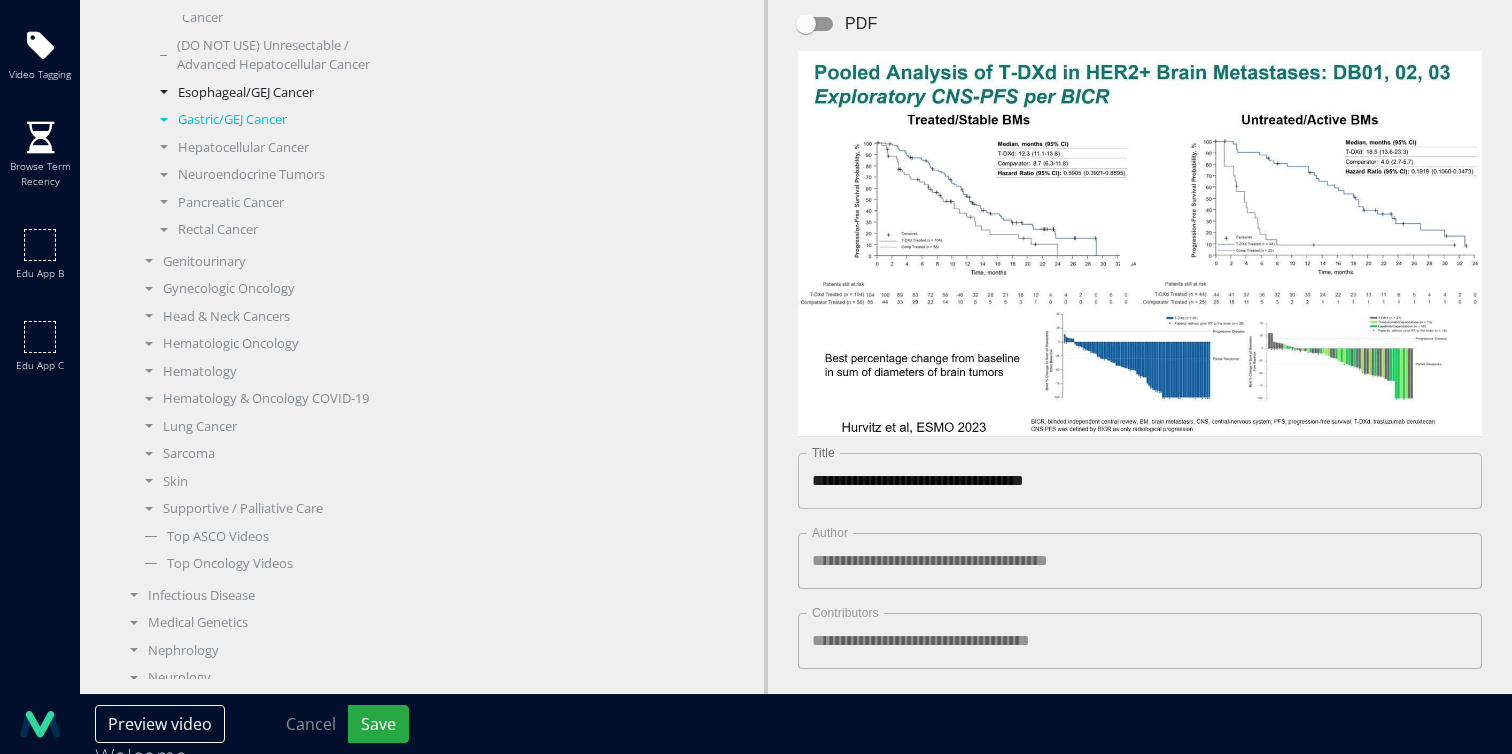 click on "Esophageal/GEJ Cancer" at bounding box center (269, 93) 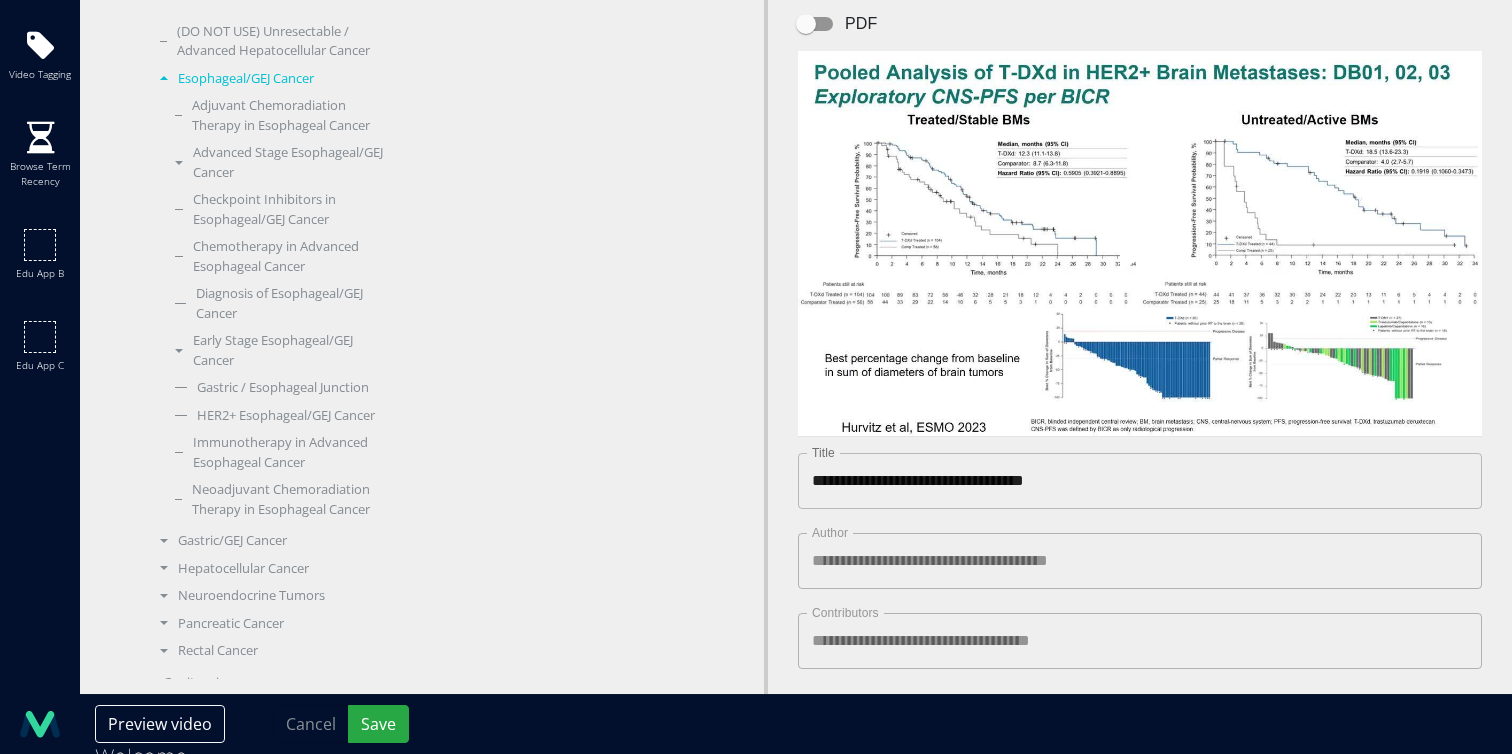 scroll, scrollTop: 1486, scrollLeft: 0, axis: vertical 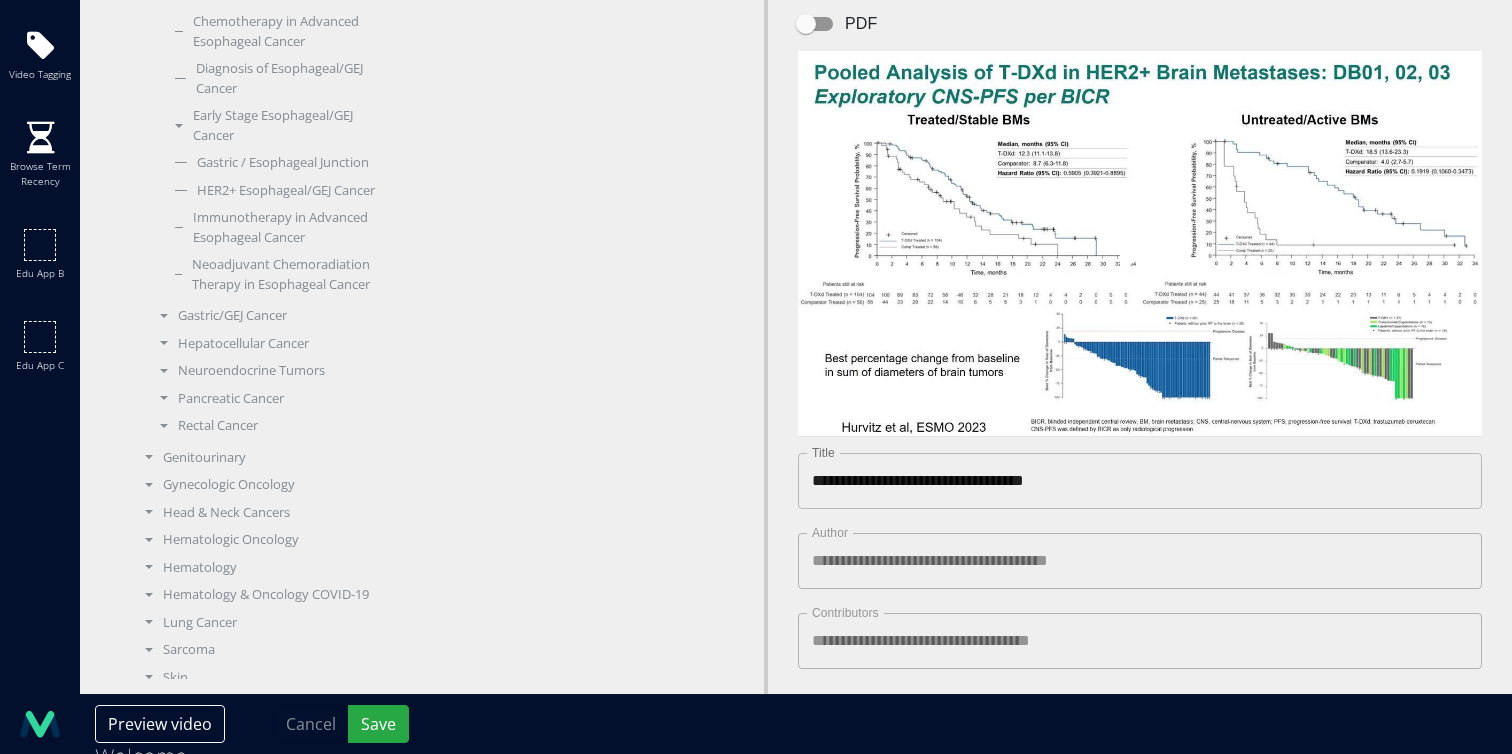 click on "Genitourinary" at bounding box center (261, 458) 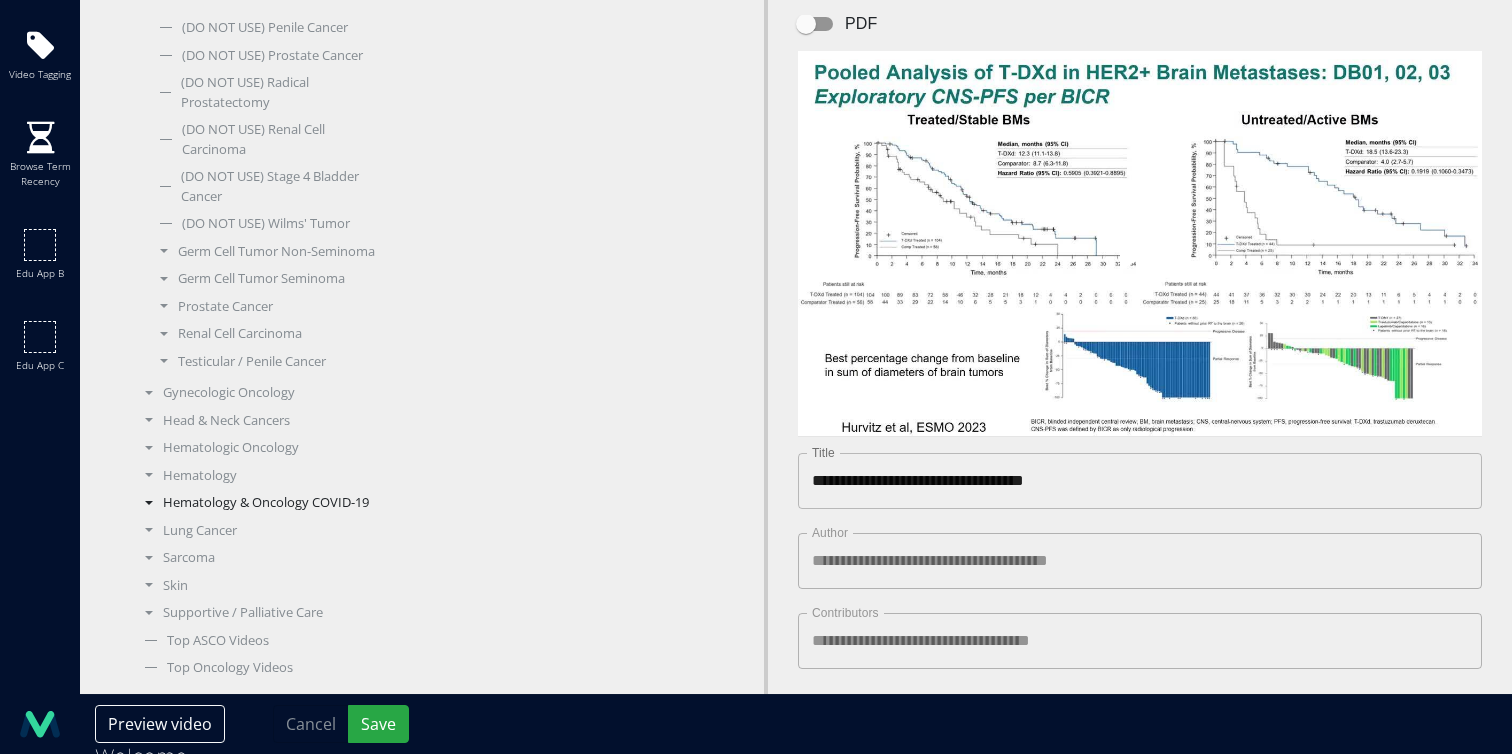 scroll, scrollTop: 879, scrollLeft: 0, axis: vertical 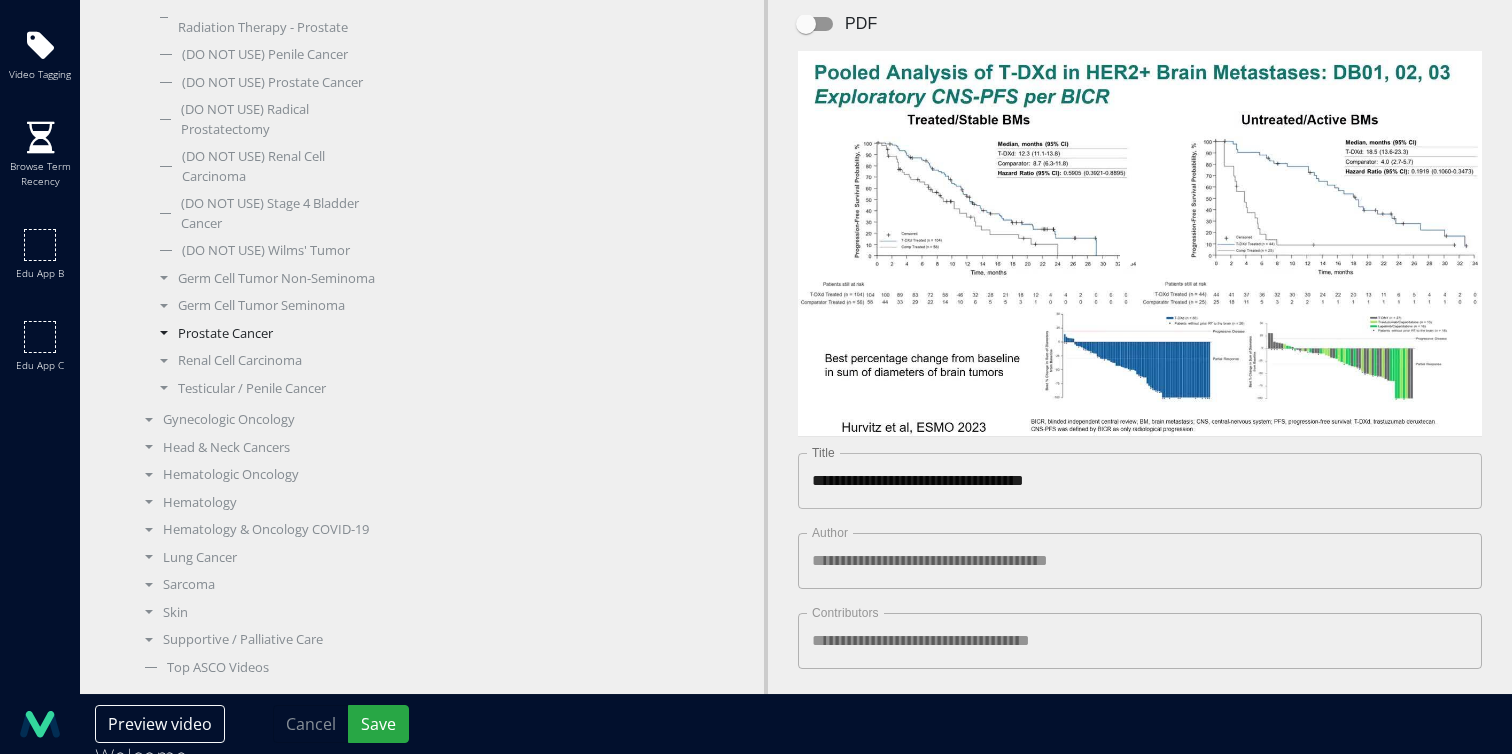 click on "Prostate Cancer" at bounding box center [269, 334] 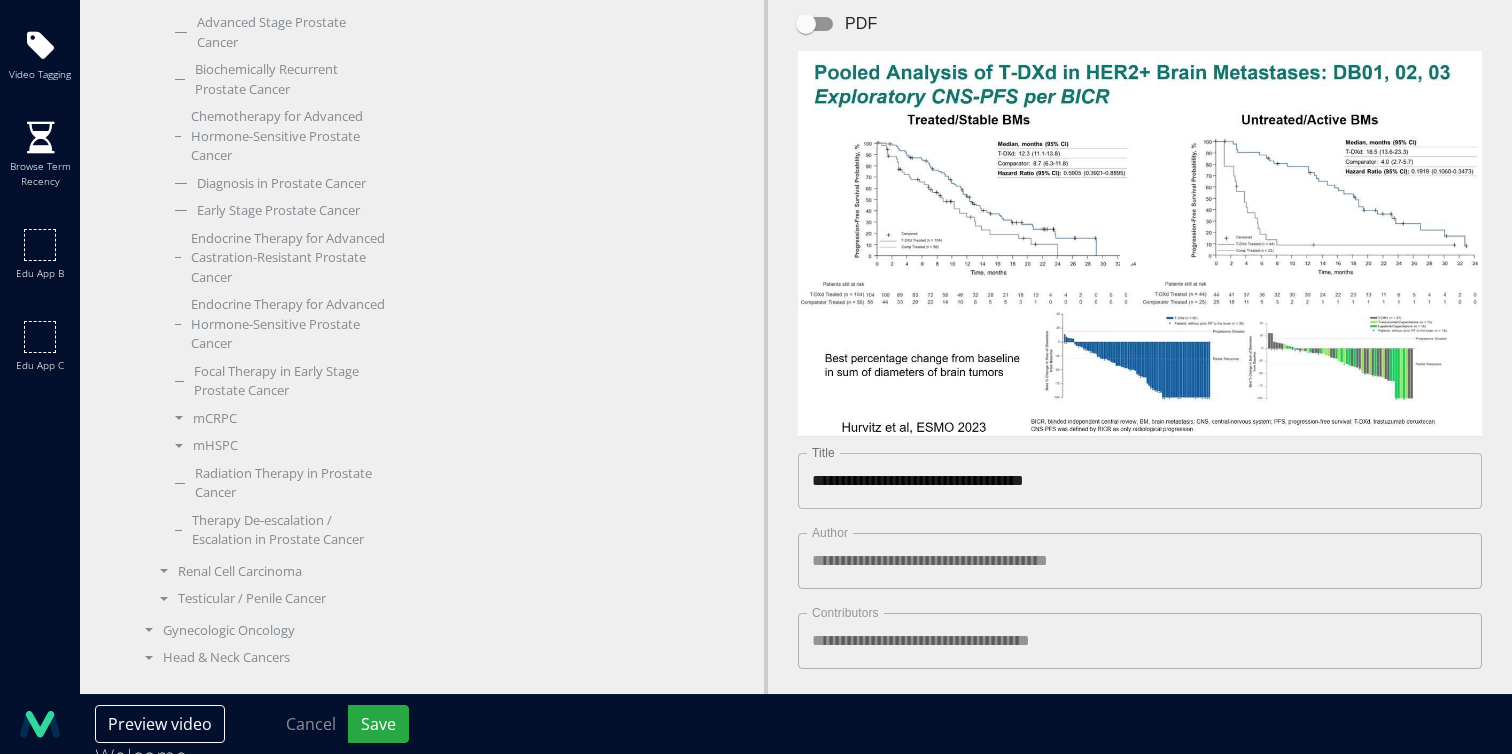 scroll, scrollTop: 1208, scrollLeft: 0, axis: vertical 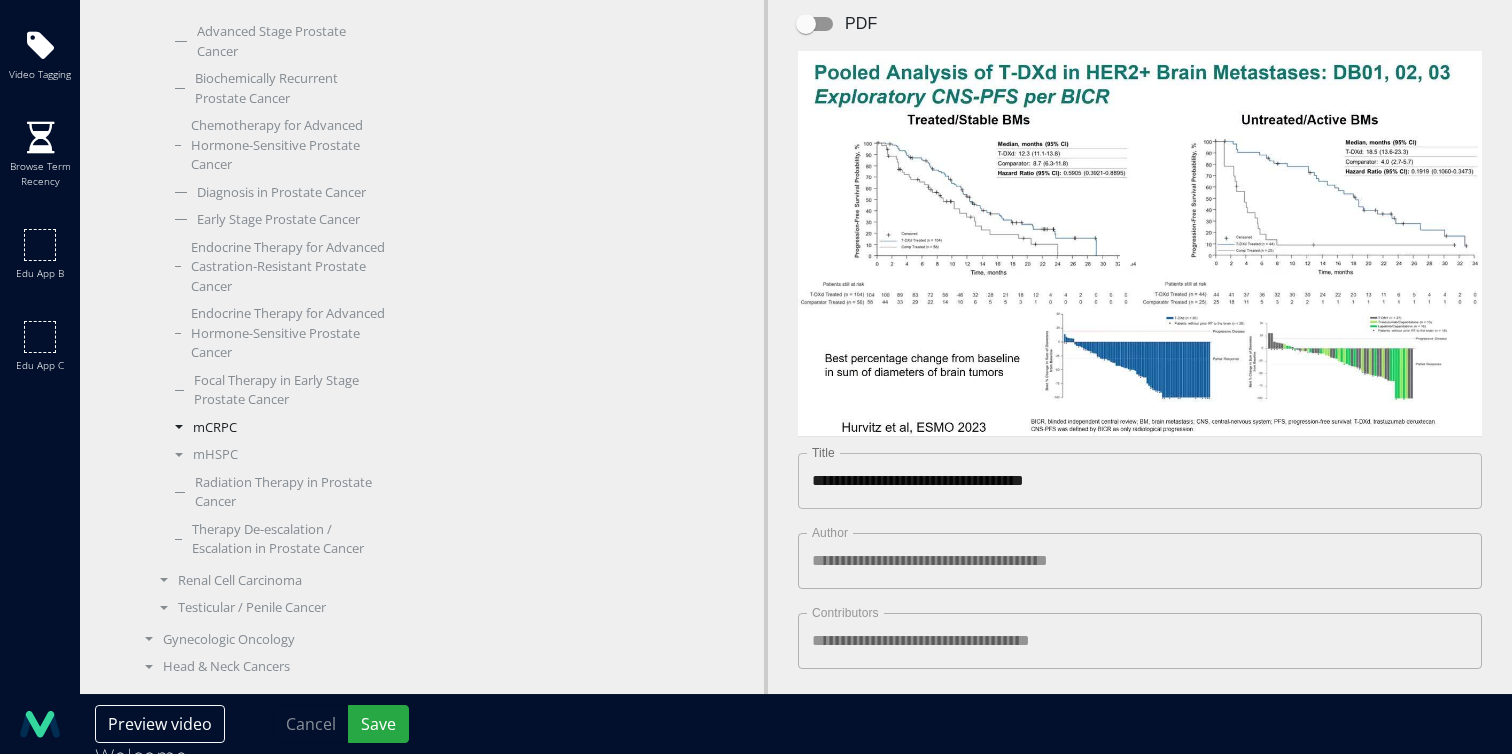 click on "mCRPC" at bounding box center [276, 428] 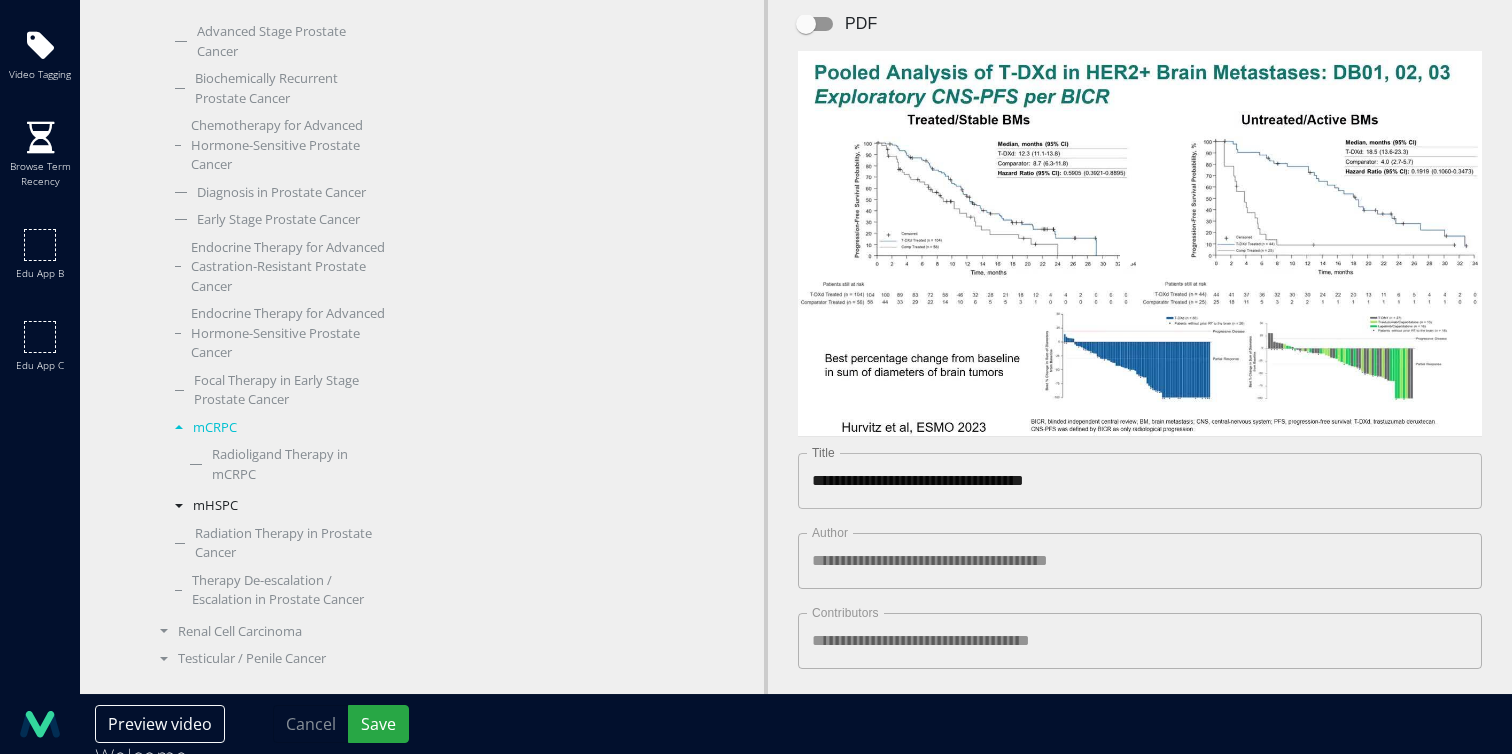 click on "mHSPC" at bounding box center (276, 506) 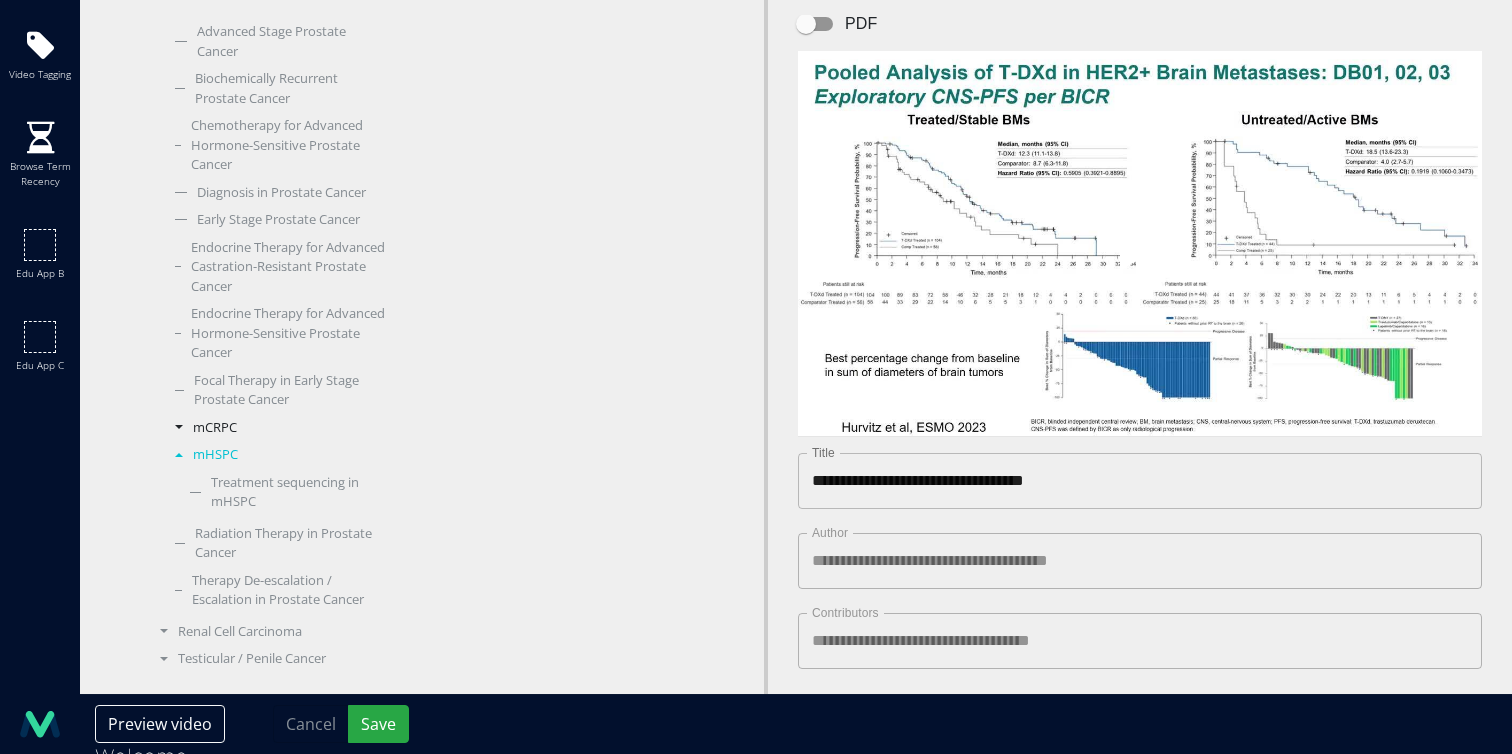 click on "mCRPC" at bounding box center (276, 428) 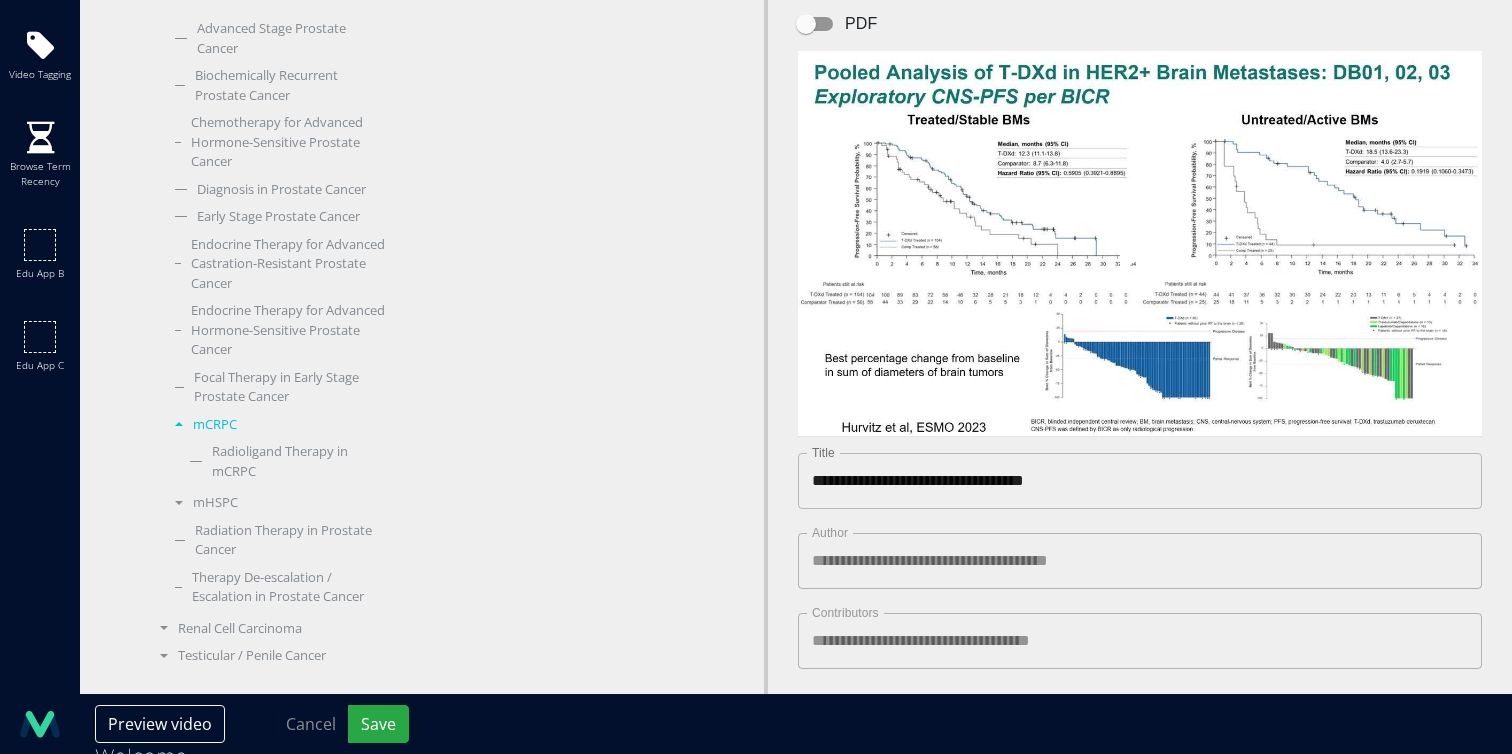 scroll, scrollTop: 1223, scrollLeft: 0, axis: vertical 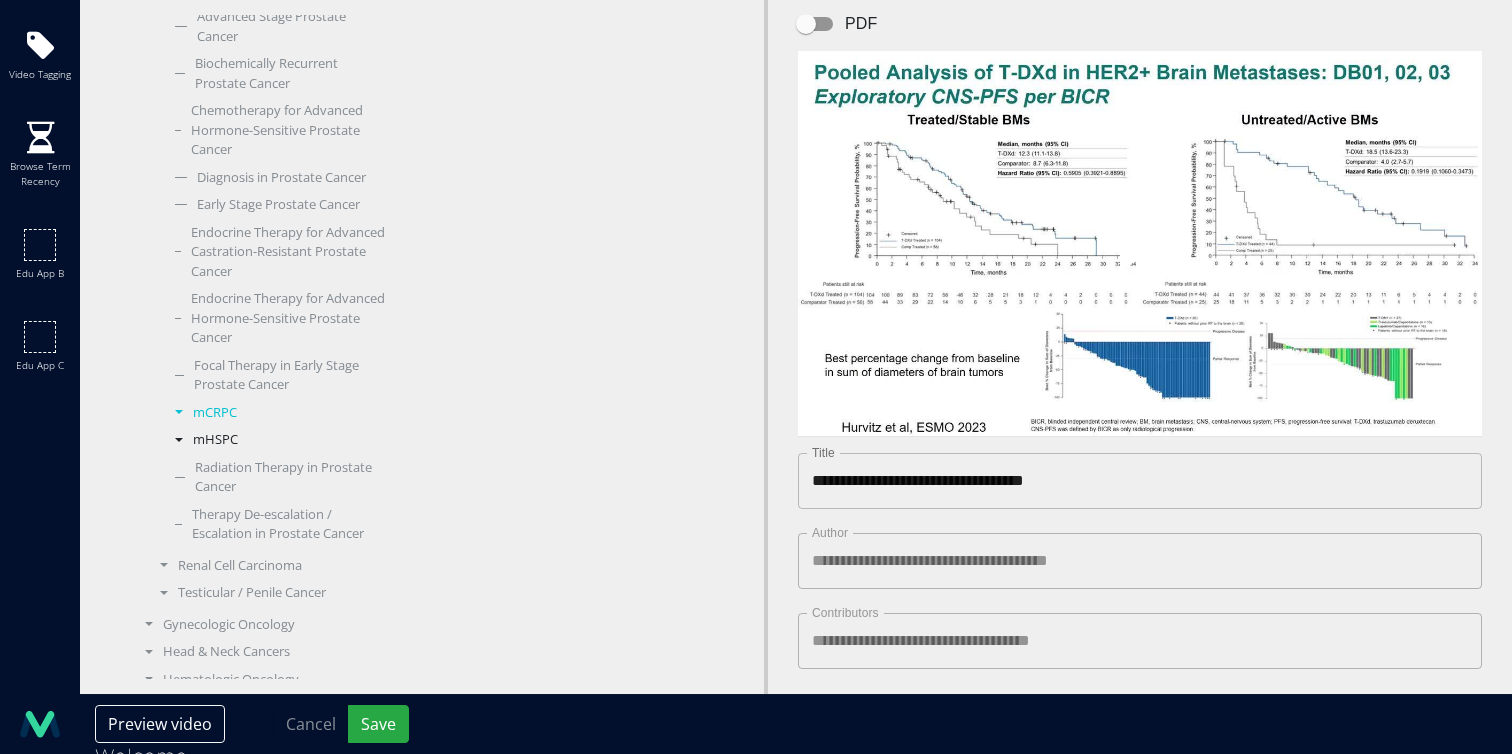 click on "mHSPC" at bounding box center (276, 440) 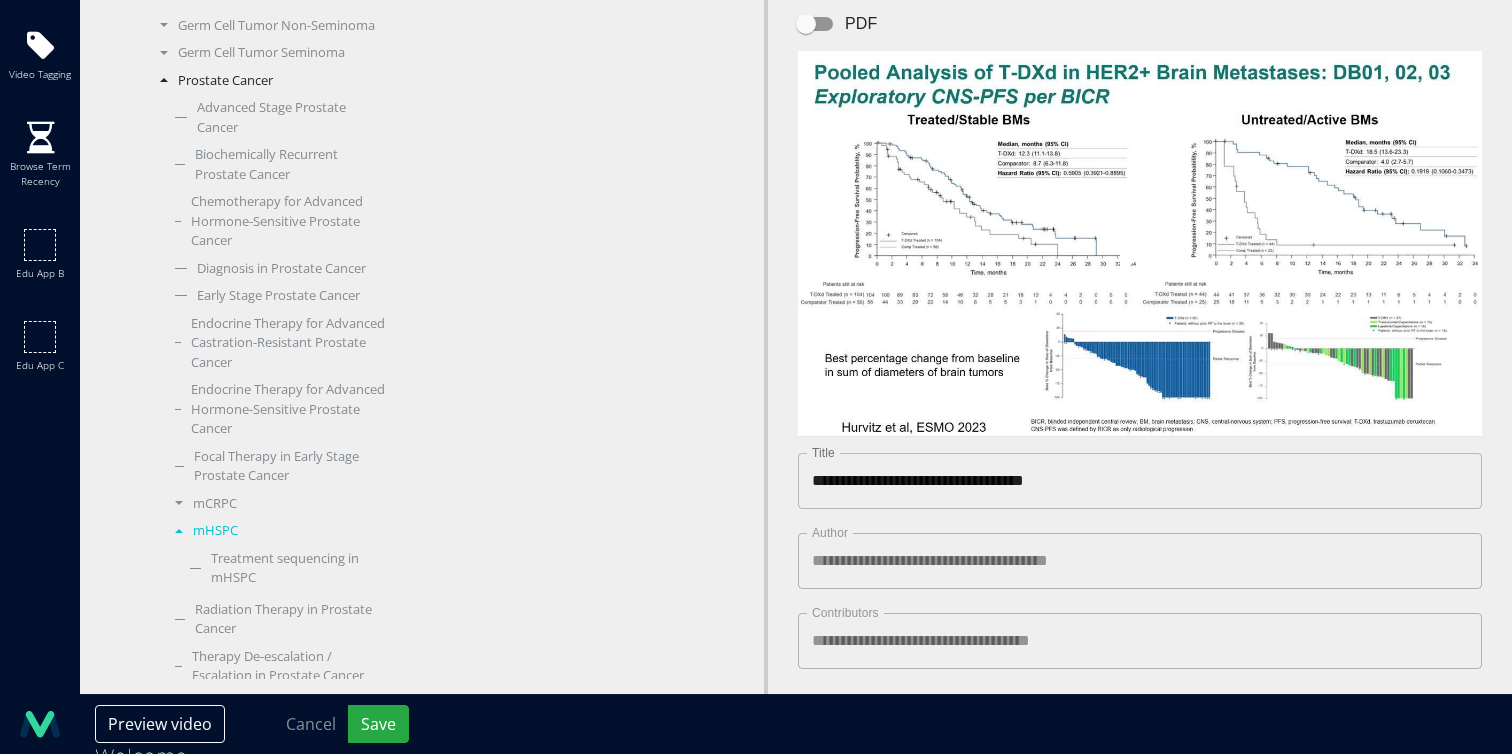 scroll, scrollTop: 1120, scrollLeft: 0, axis: vertical 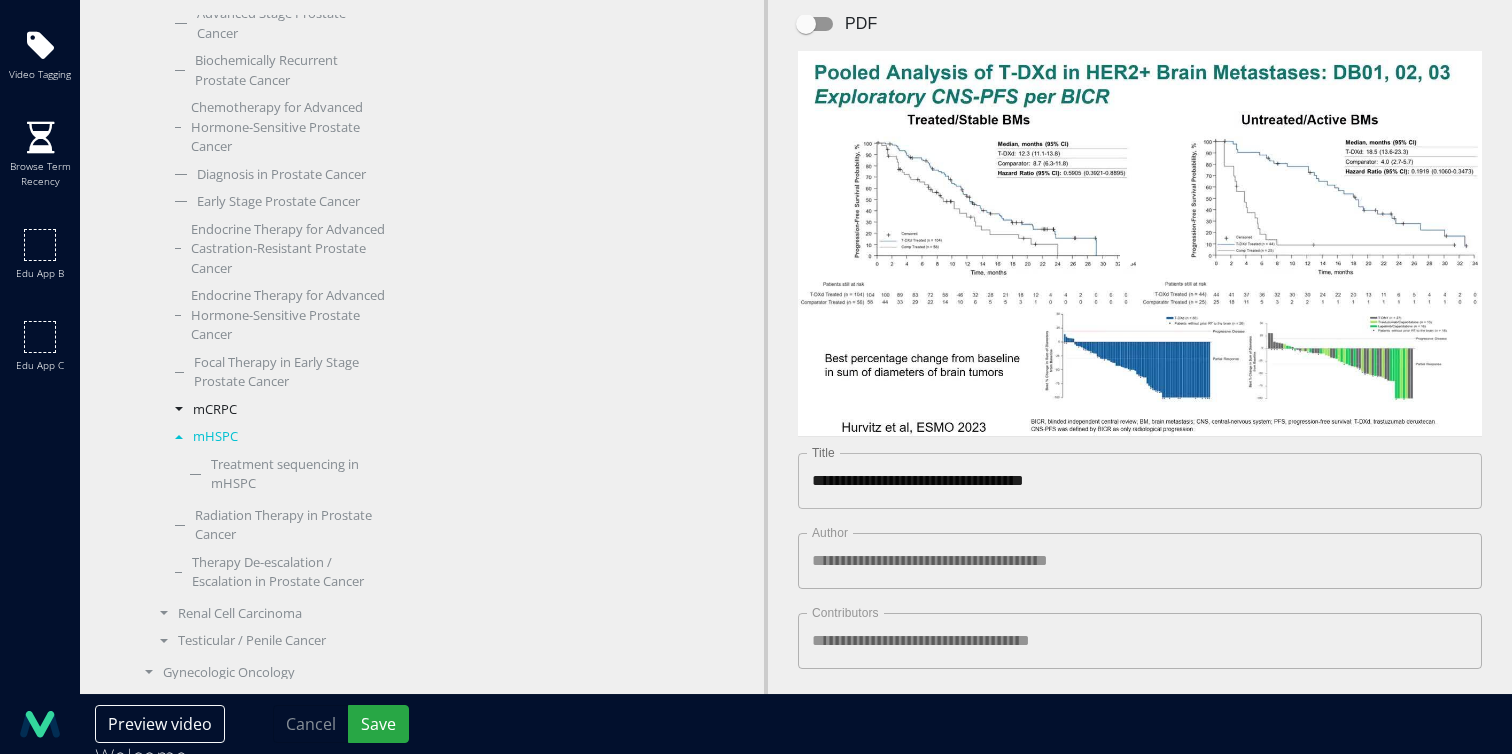 click on "mCRPC" at bounding box center (276, 410) 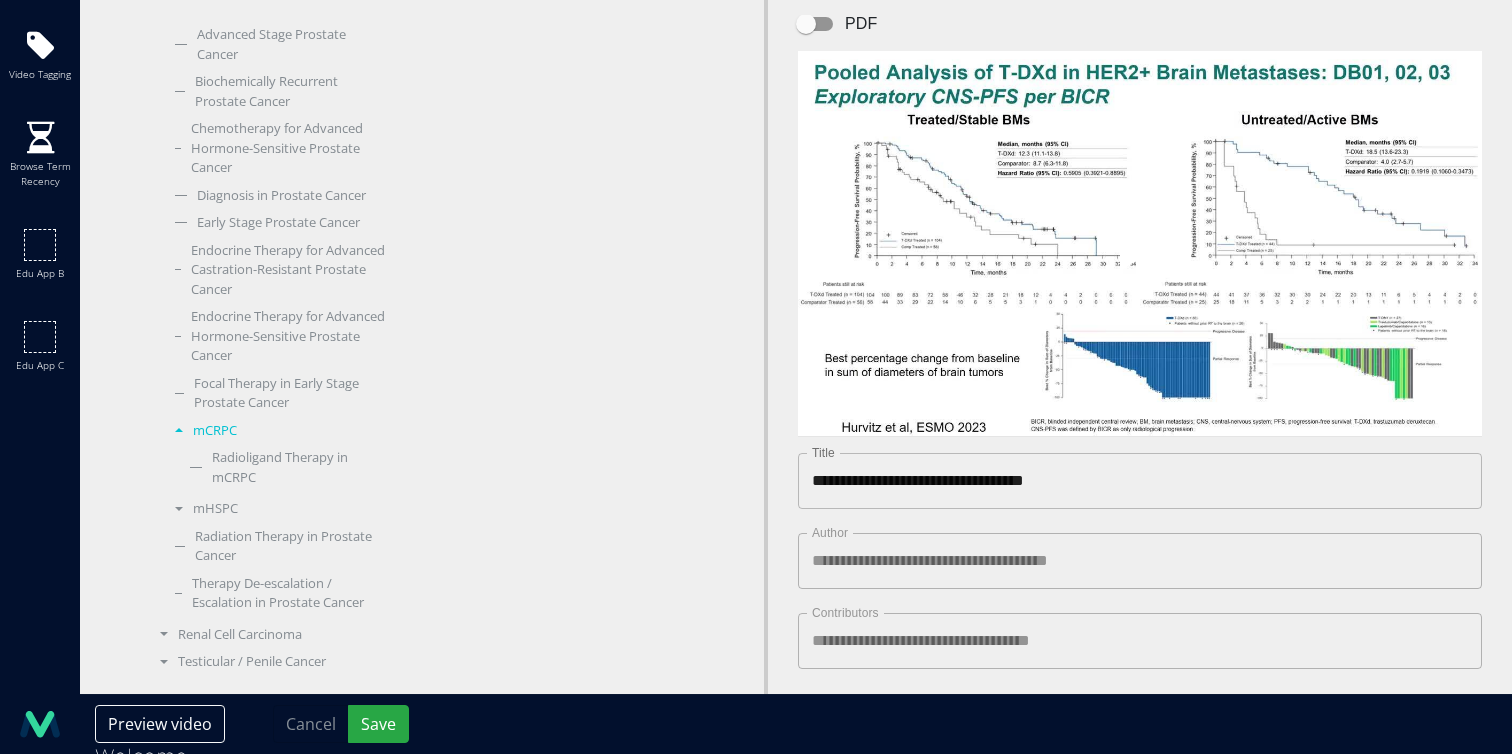scroll, scrollTop: 1206, scrollLeft: 0, axis: vertical 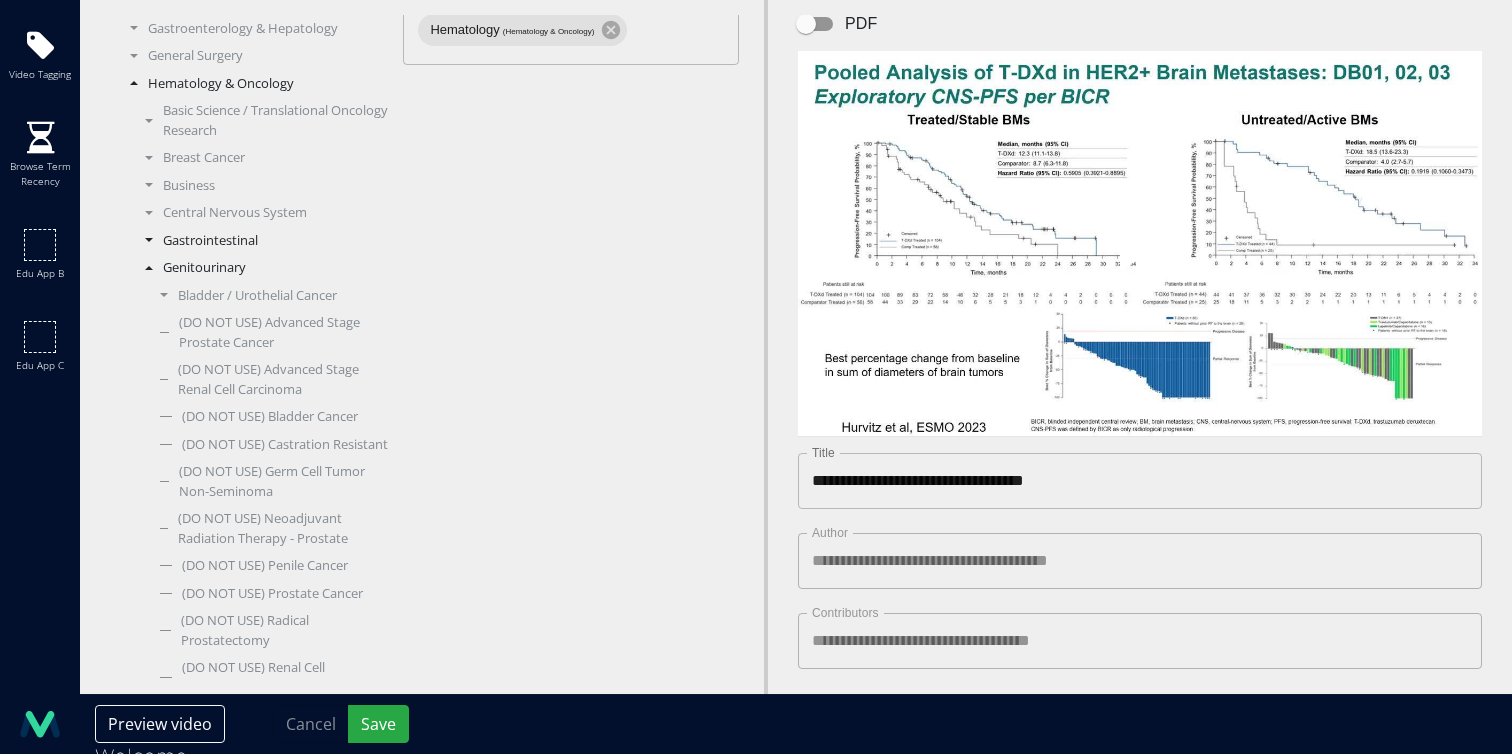 click on "Gastrointestinal" at bounding box center (261, 241) 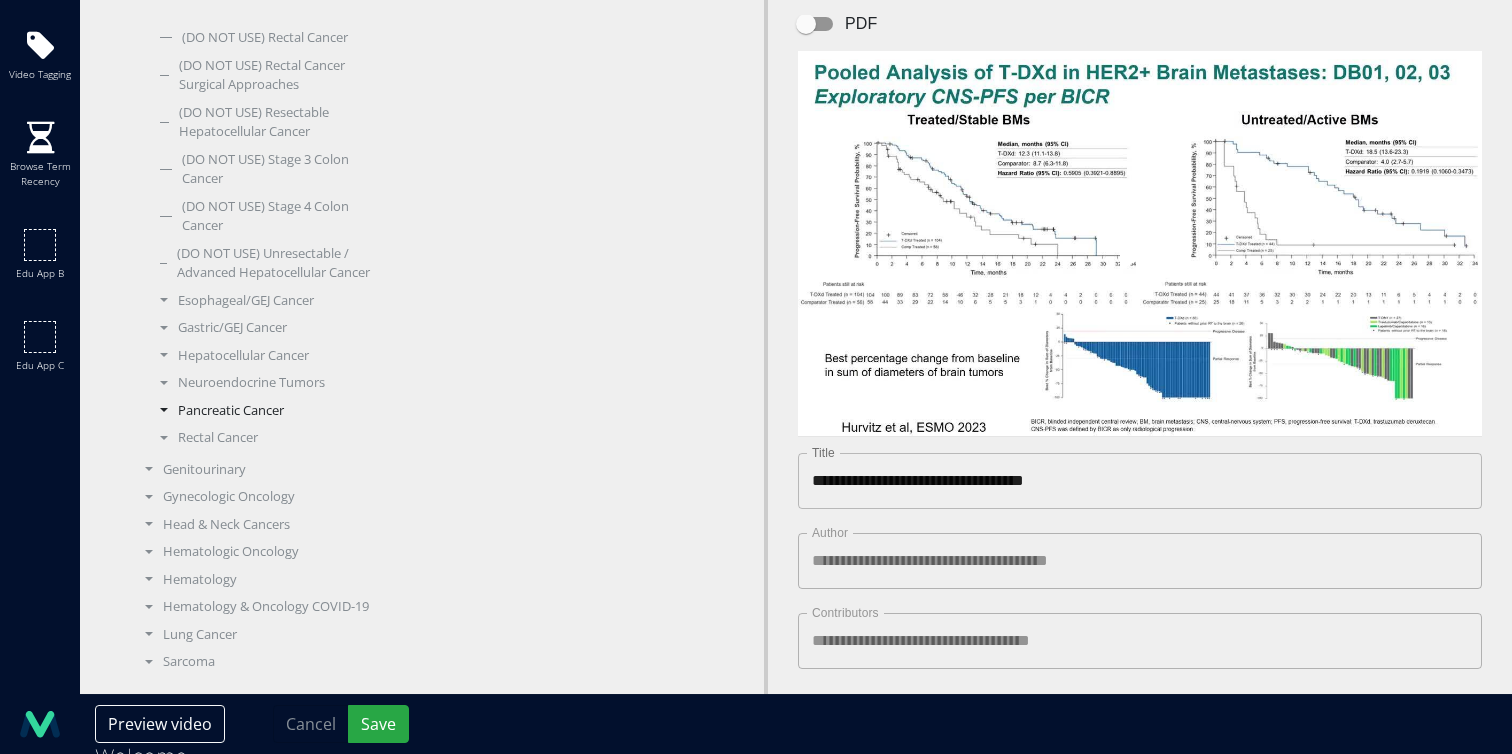 click on "Pancreatic Cancer" at bounding box center [269, 411] 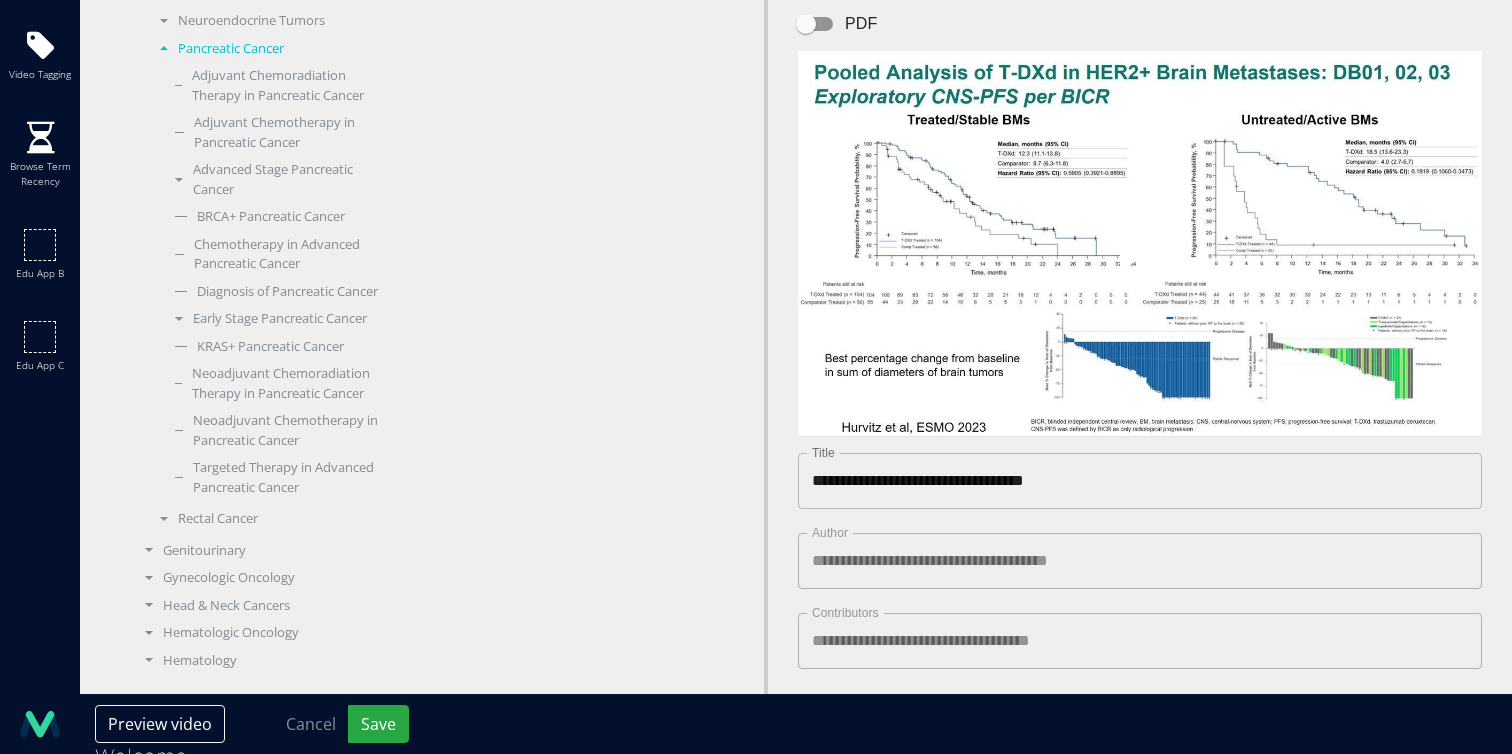 scroll, scrollTop: 1606, scrollLeft: 0, axis: vertical 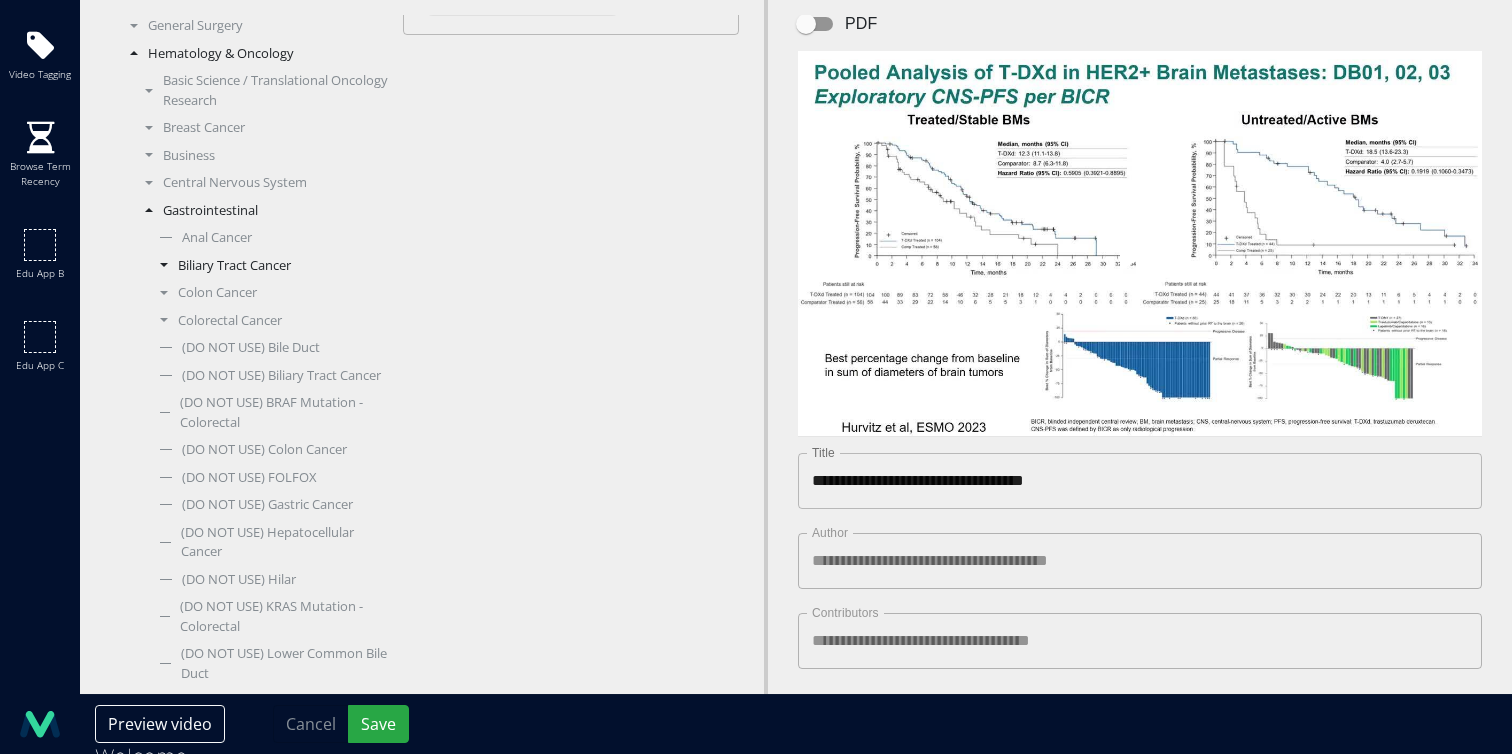 click on "Biliary Tract Cancer" at bounding box center [269, 266] 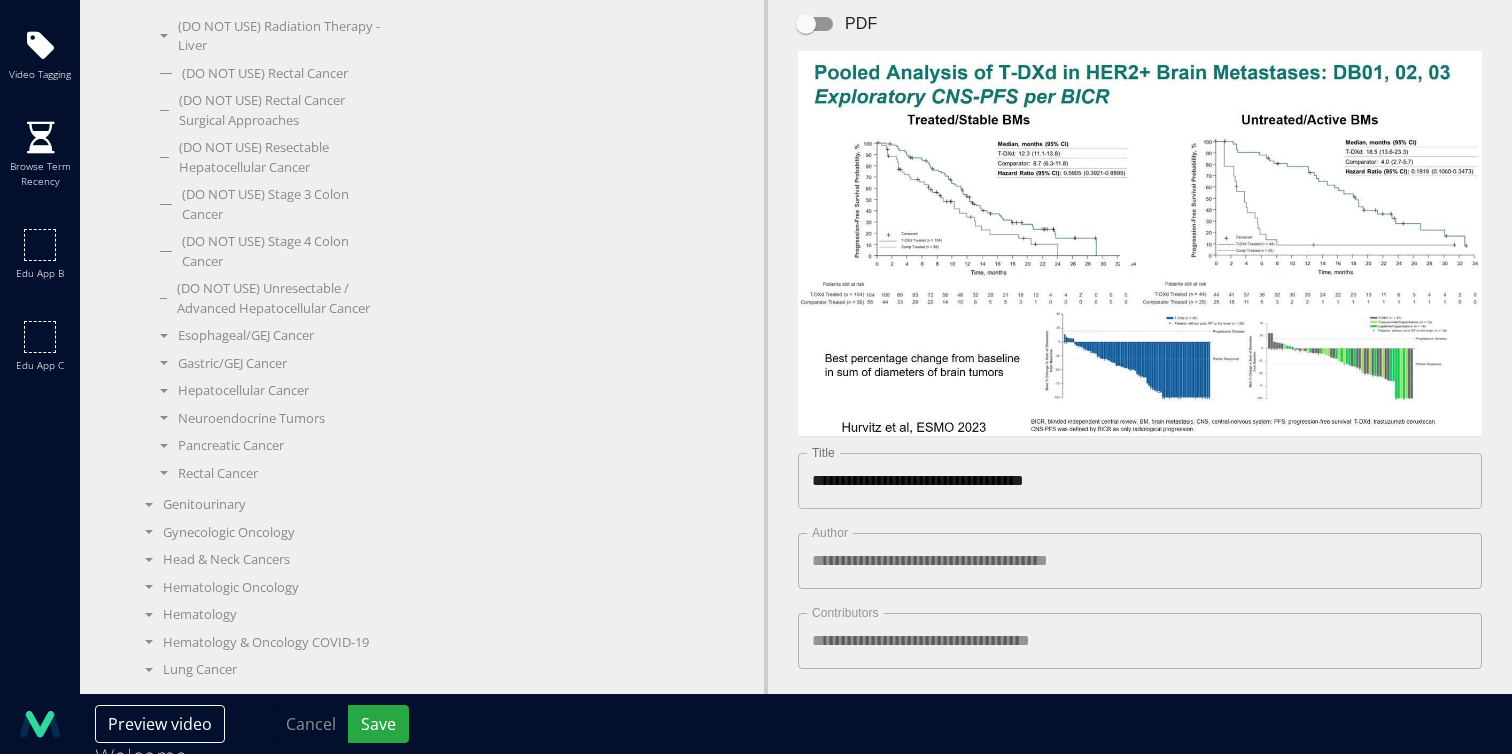 scroll, scrollTop: 1729, scrollLeft: 0, axis: vertical 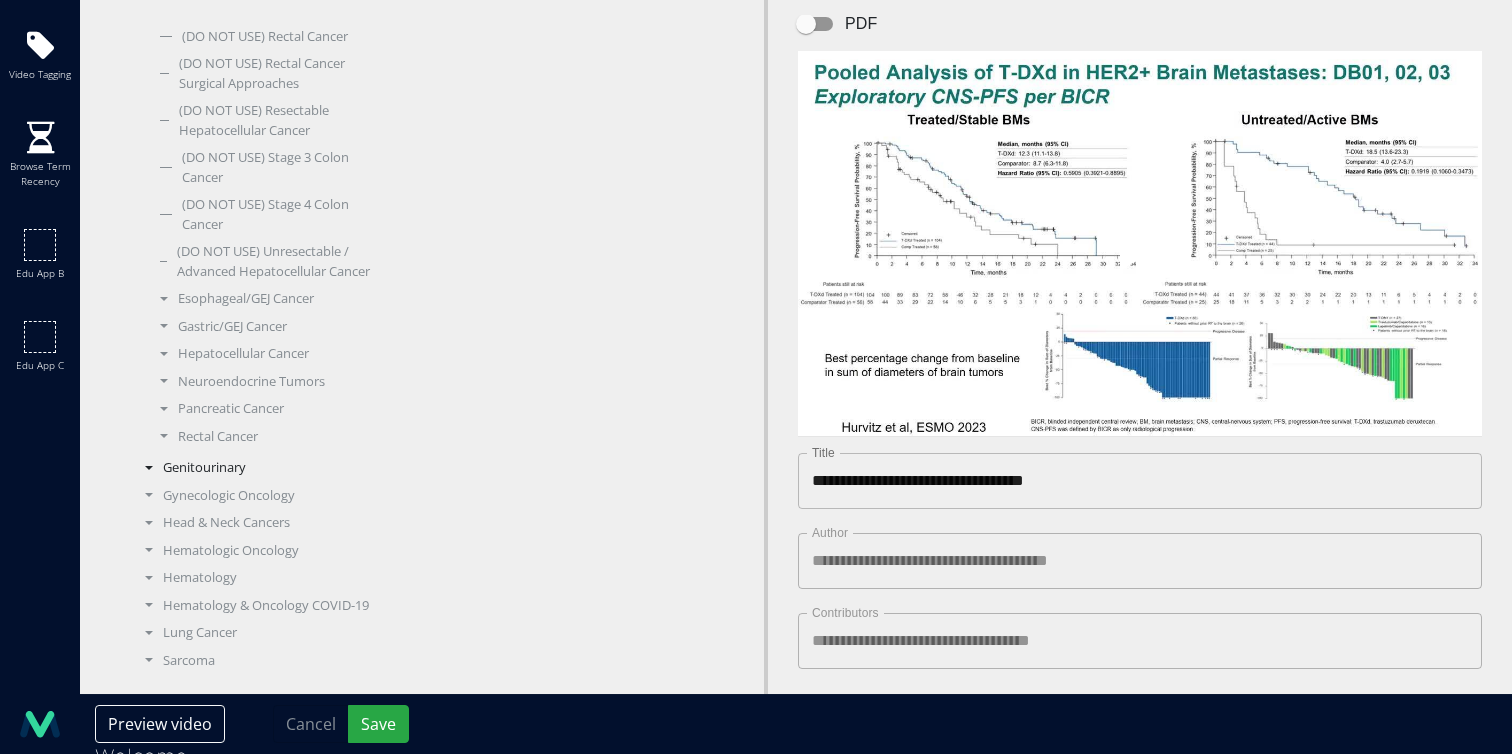 click on "Genitourinary" at bounding box center (261, 468) 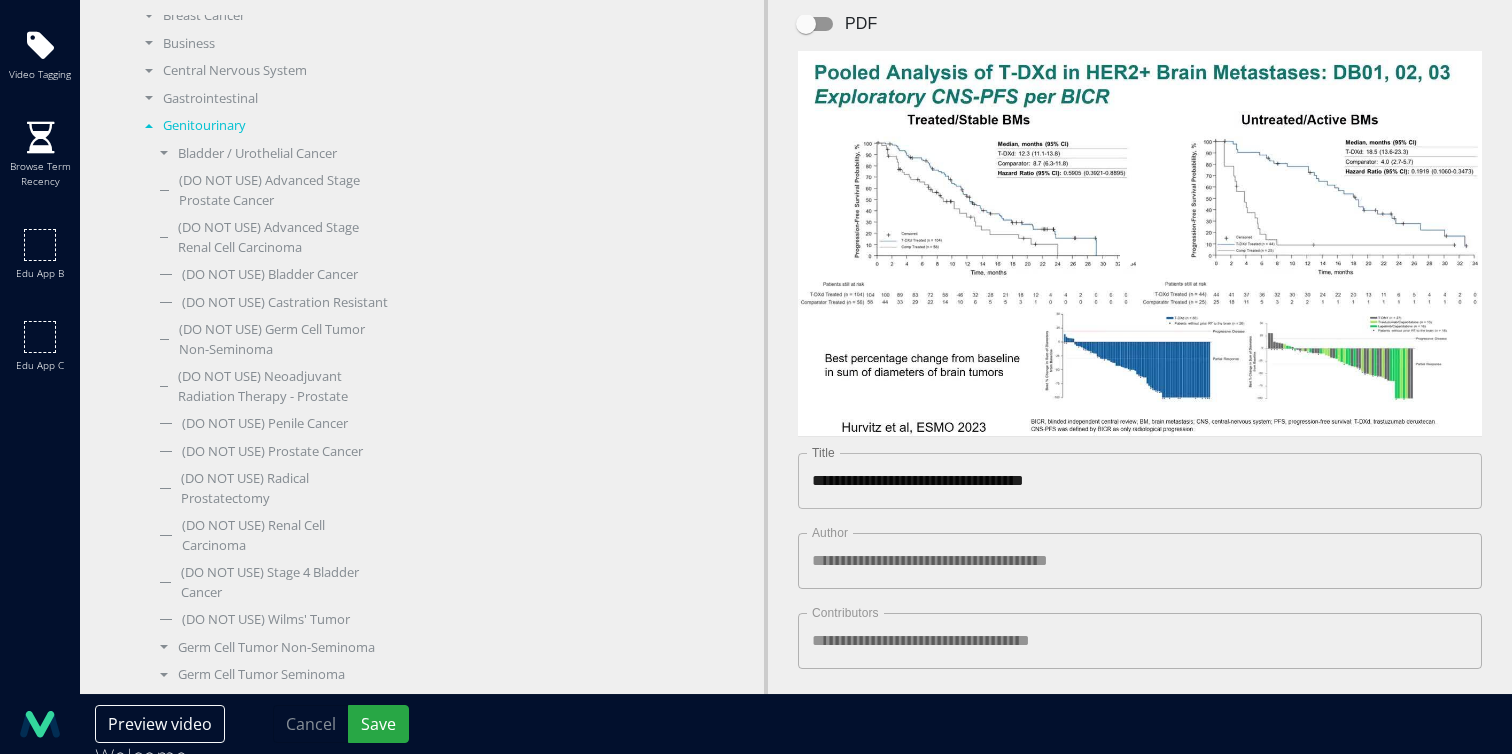 scroll, scrollTop: 480, scrollLeft: 0, axis: vertical 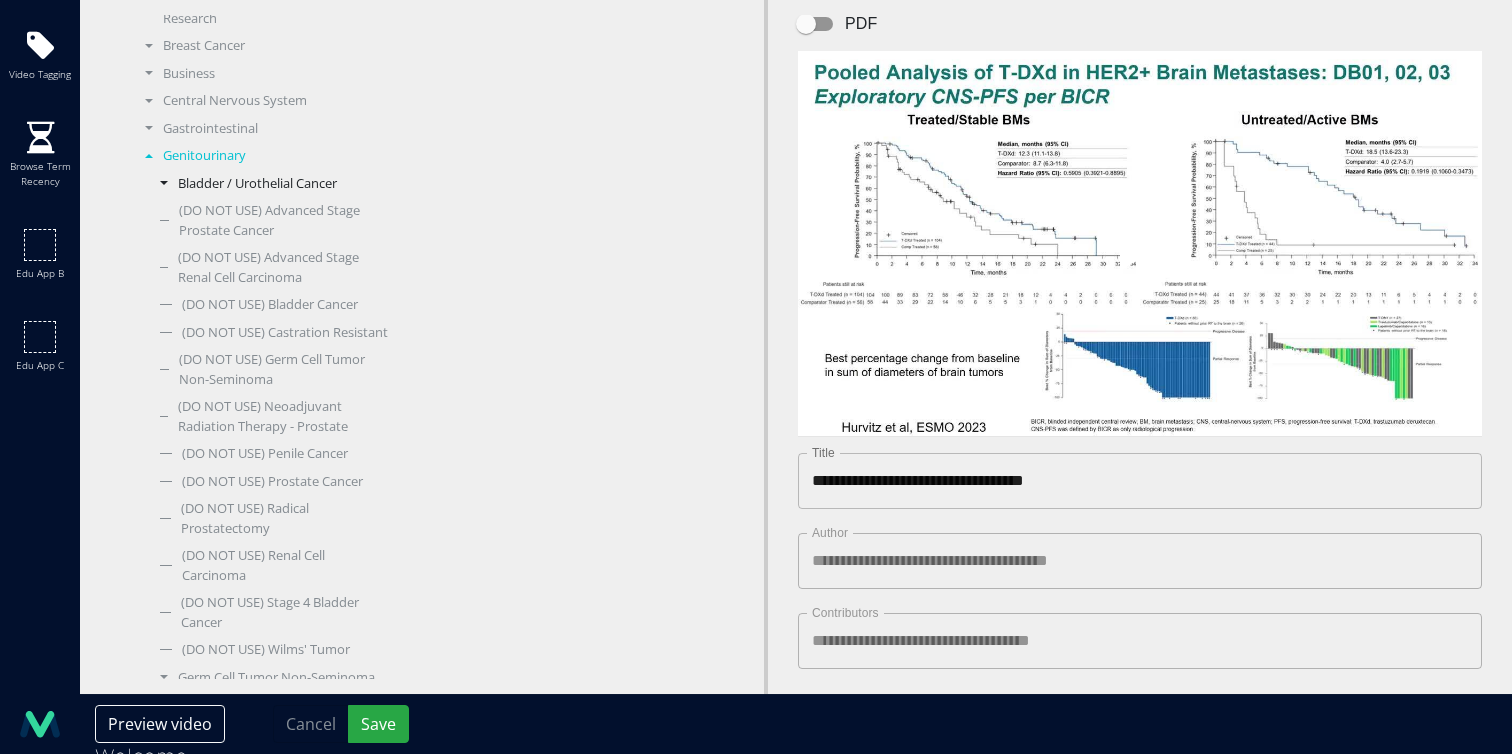click on "Bladder / Urothelial Cancer" at bounding box center [269, 184] 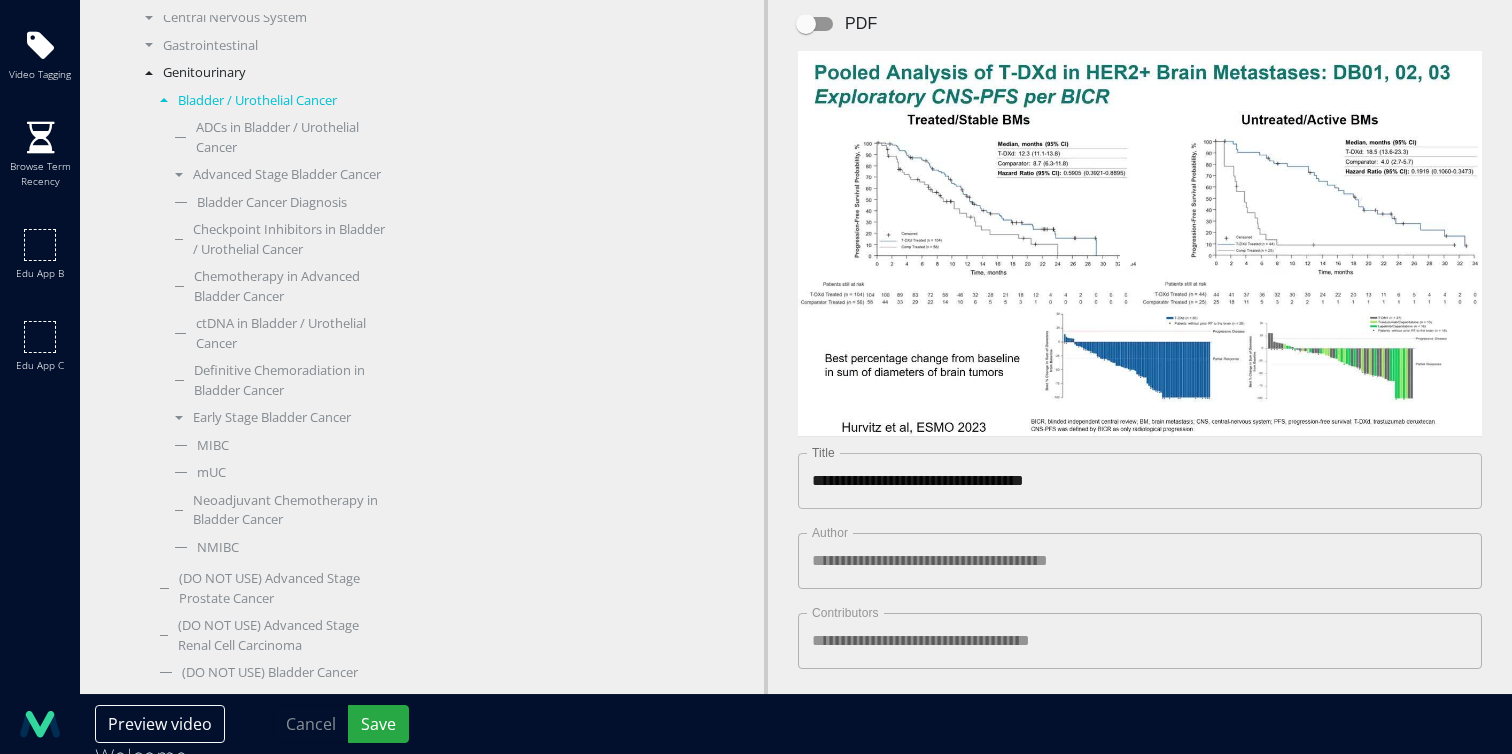 scroll, scrollTop: 566, scrollLeft: 0, axis: vertical 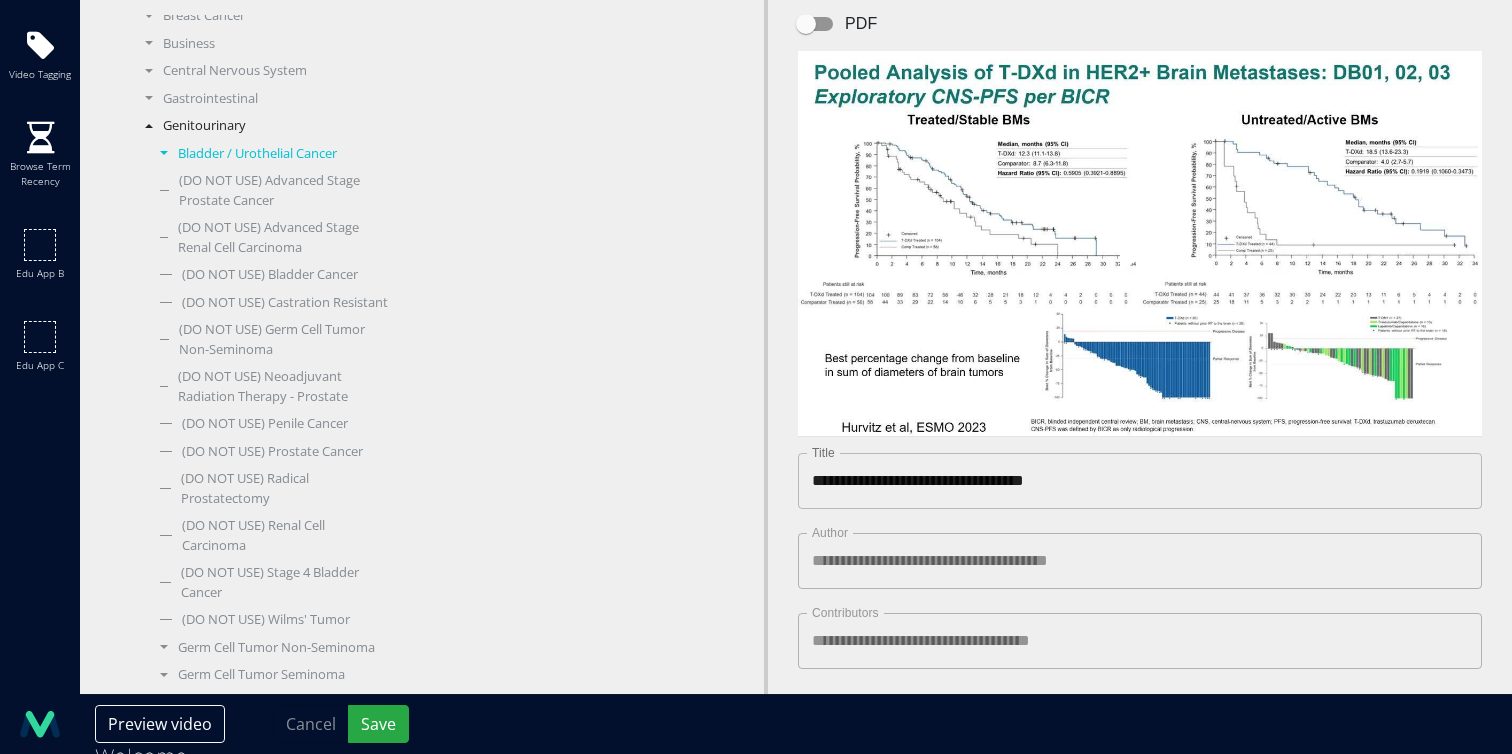 click on "Bladder / Urothelial Cancer" at bounding box center (269, 154) 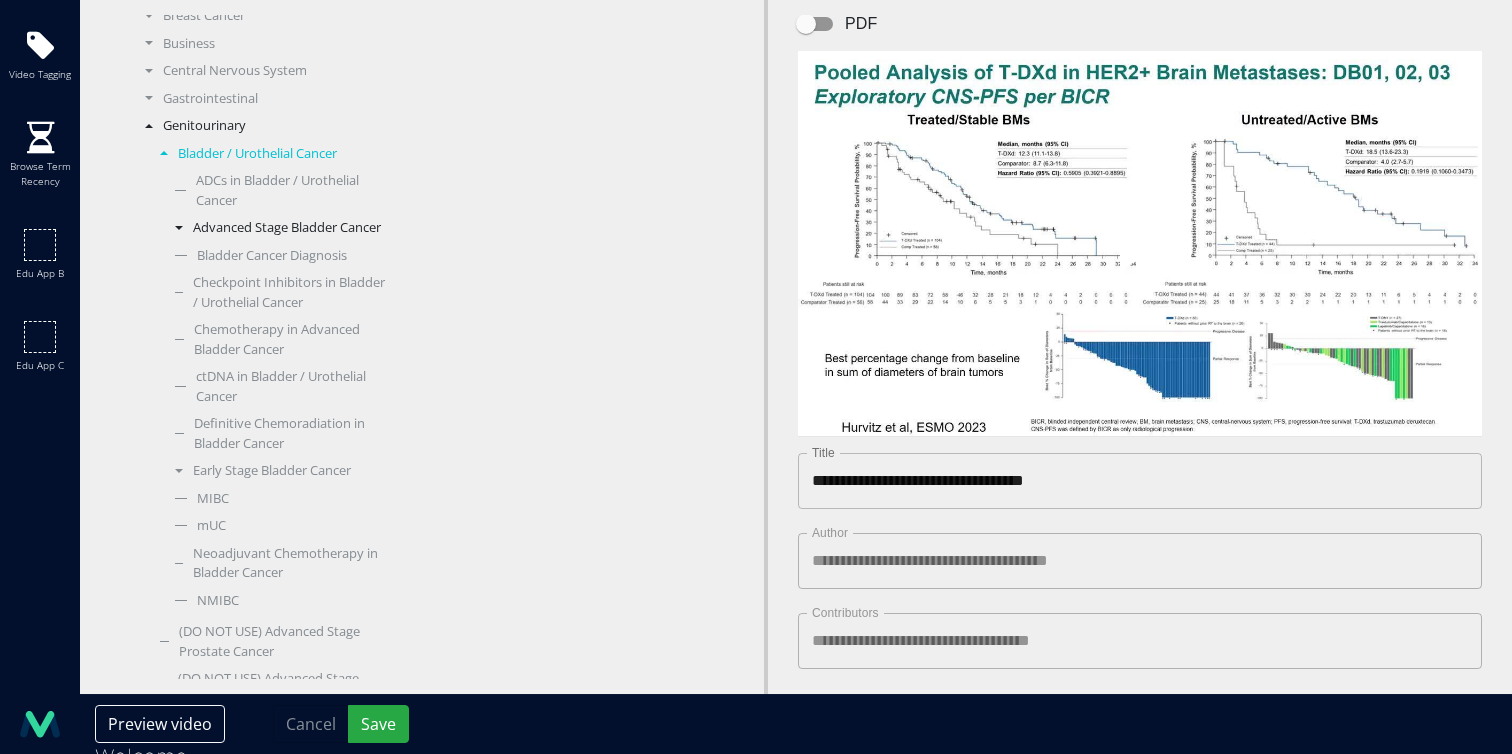 click on "Advanced Stage Bladder Cancer" at bounding box center [276, 228] 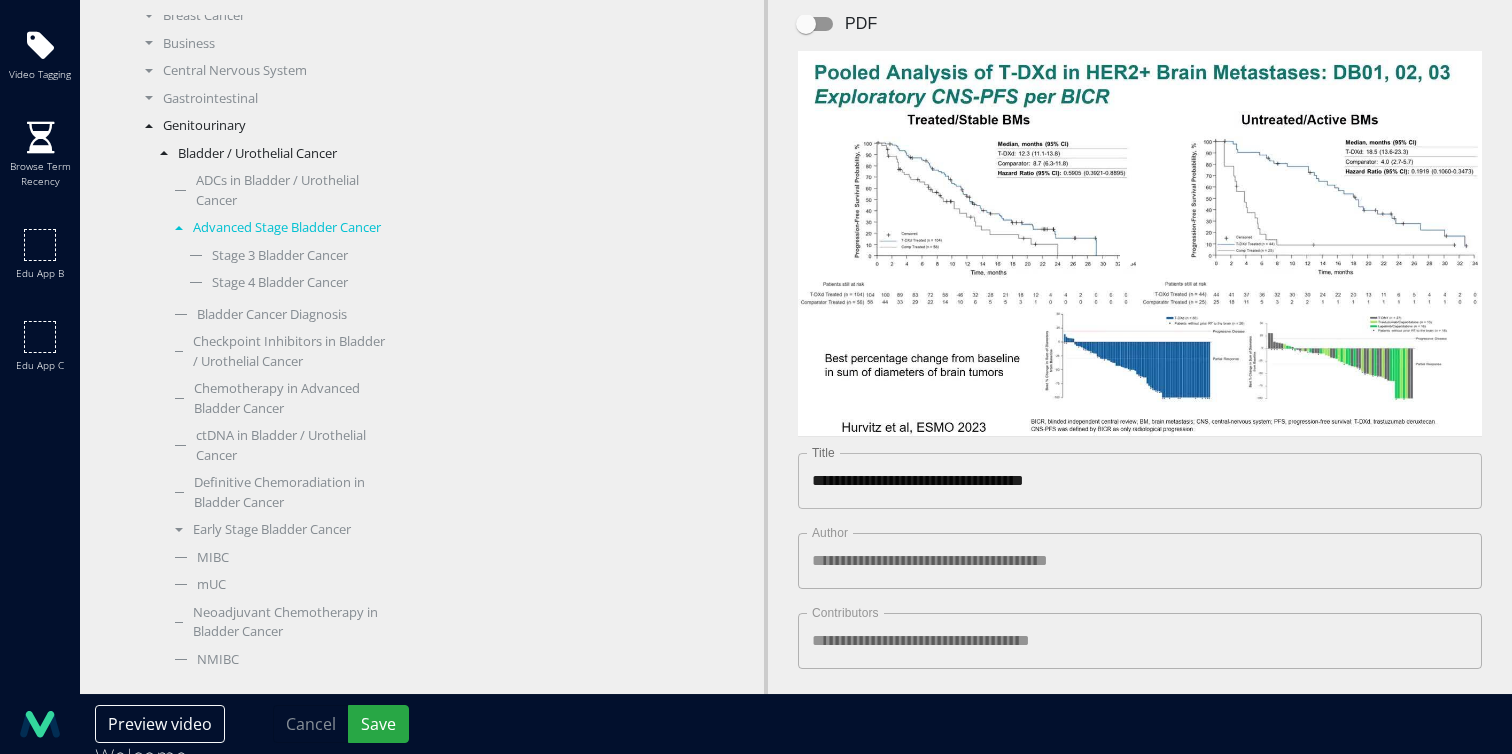 click on "Advanced Stage Bladder Cancer" at bounding box center [276, 228] 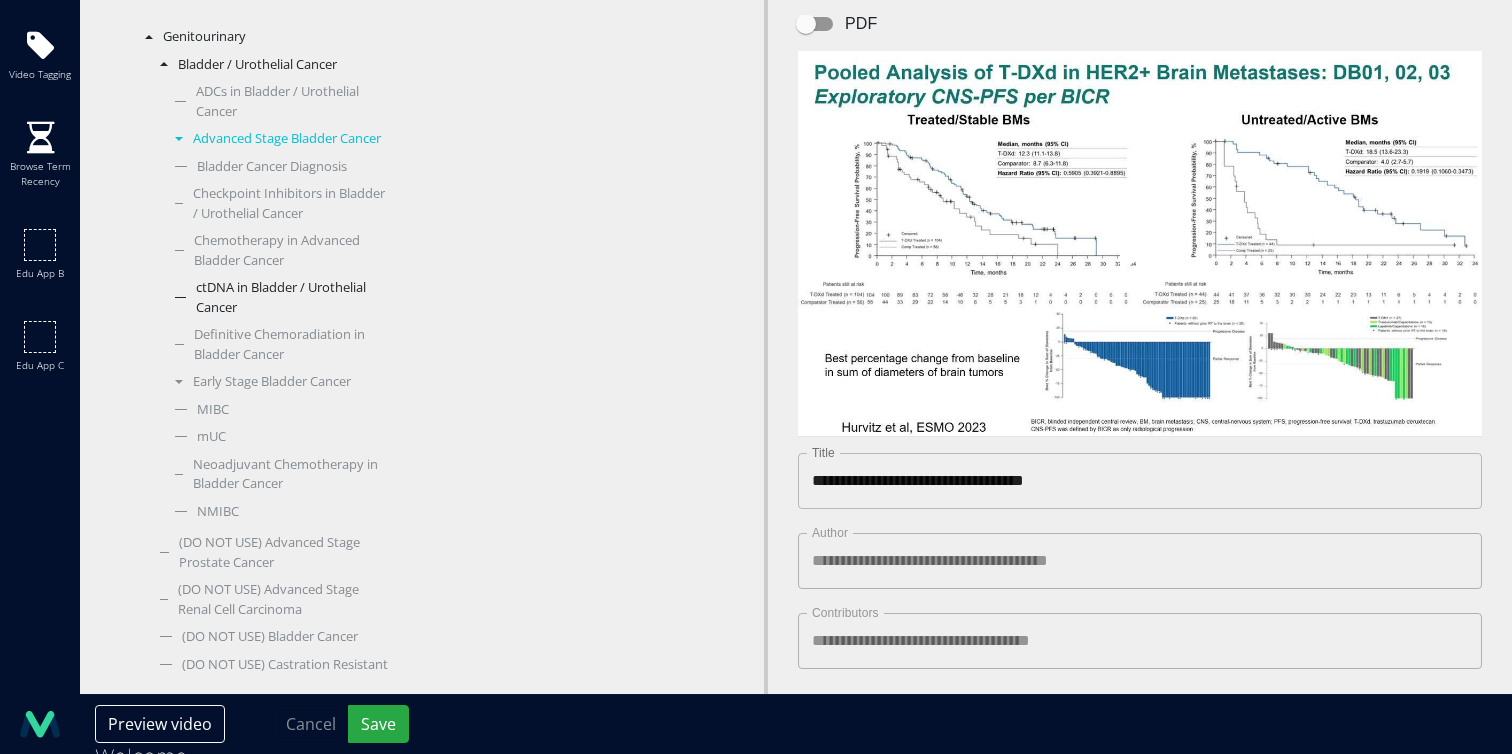 scroll, scrollTop: 605, scrollLeft: 0, axis: vertical 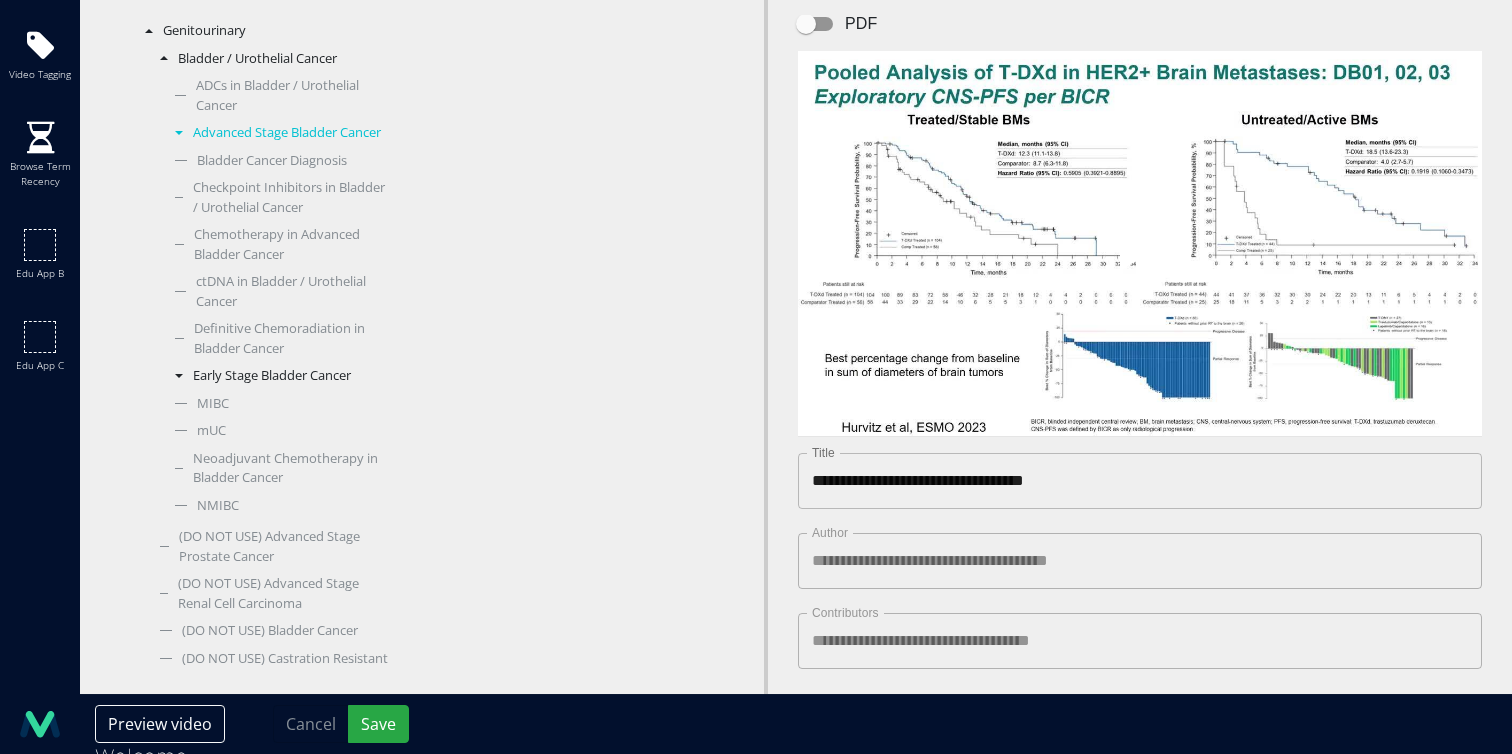 click on "Early Stage Bladder Cancer" at bounding box center [276, 376] 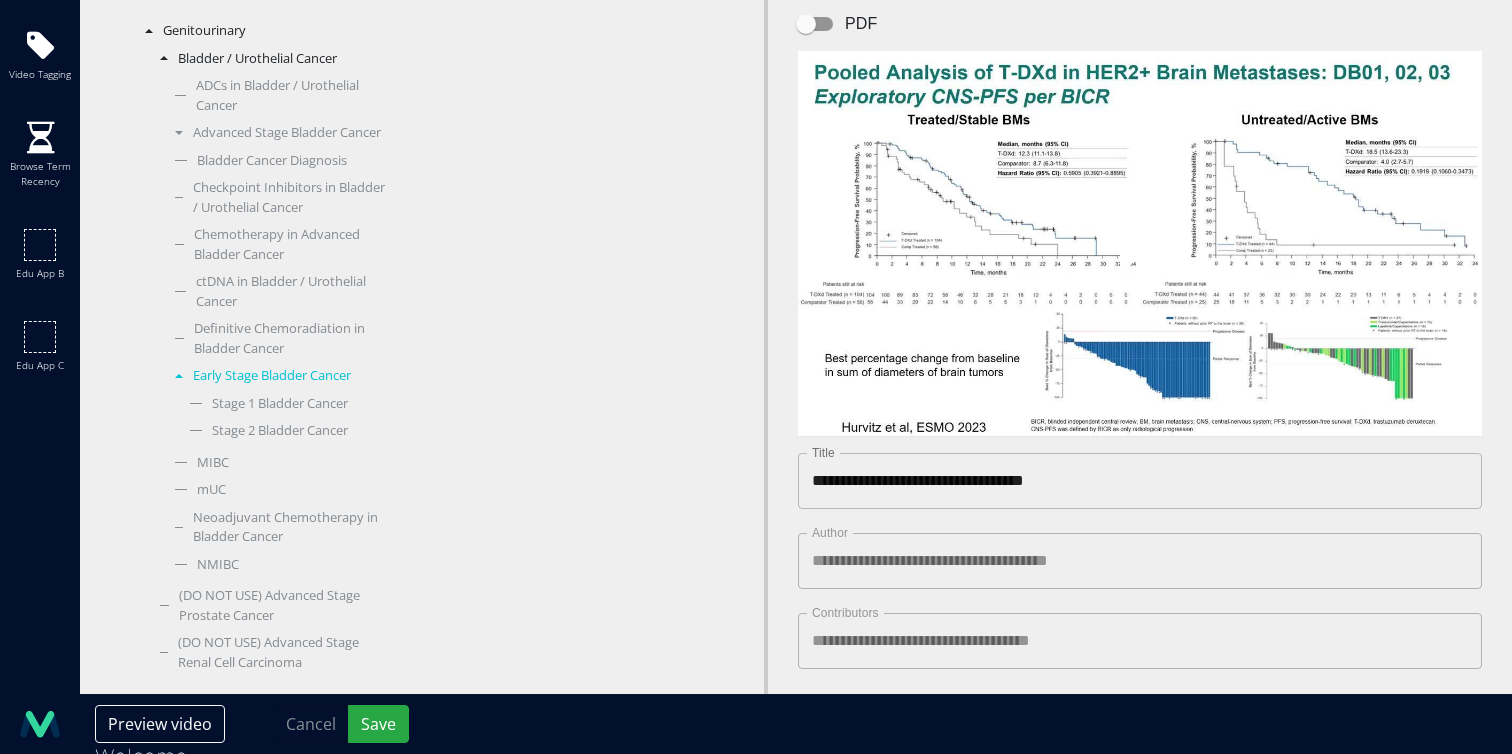 click on "Early Stage Bladder Cancer" at bounding box center [276, 376] 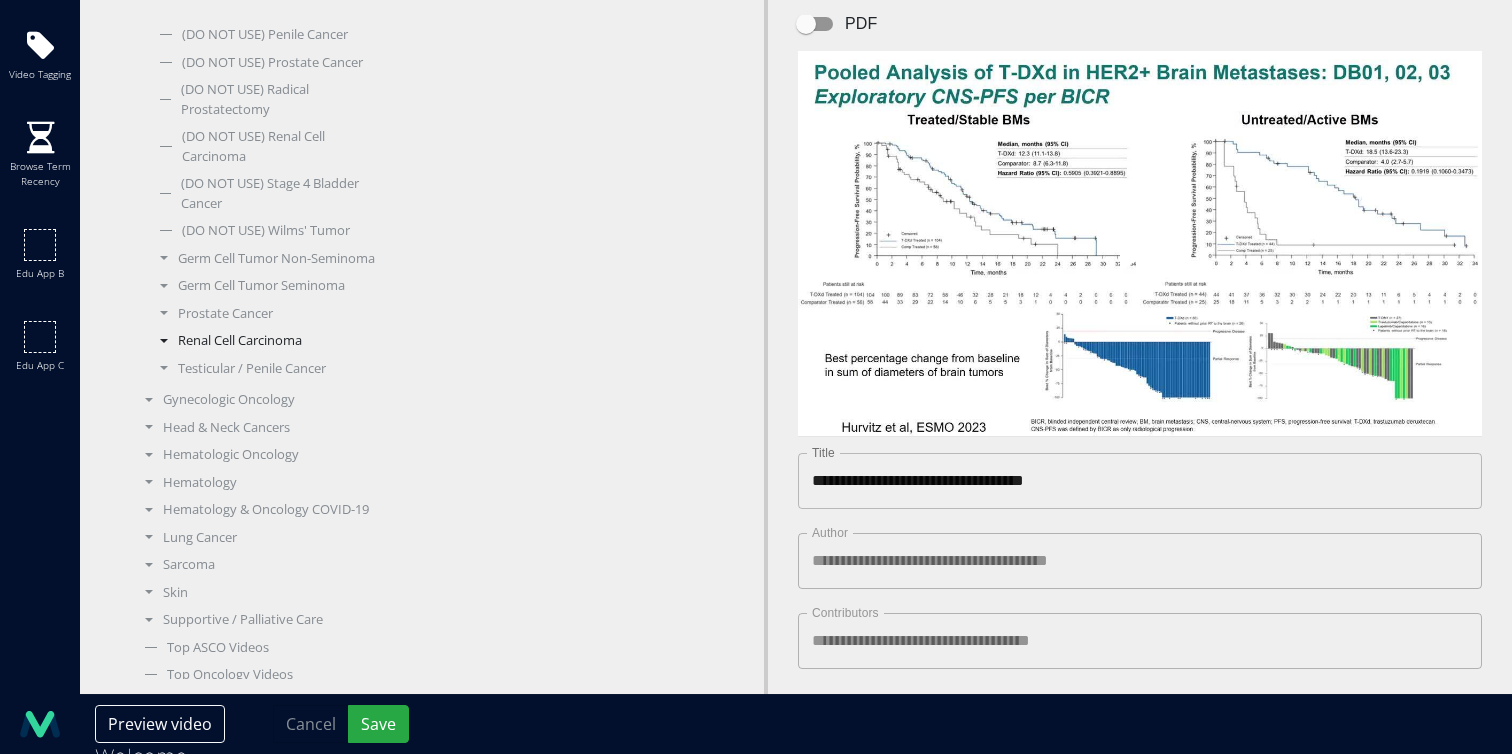 click on "Renal Cell Carcinoma" at bounding box center (269, 341) 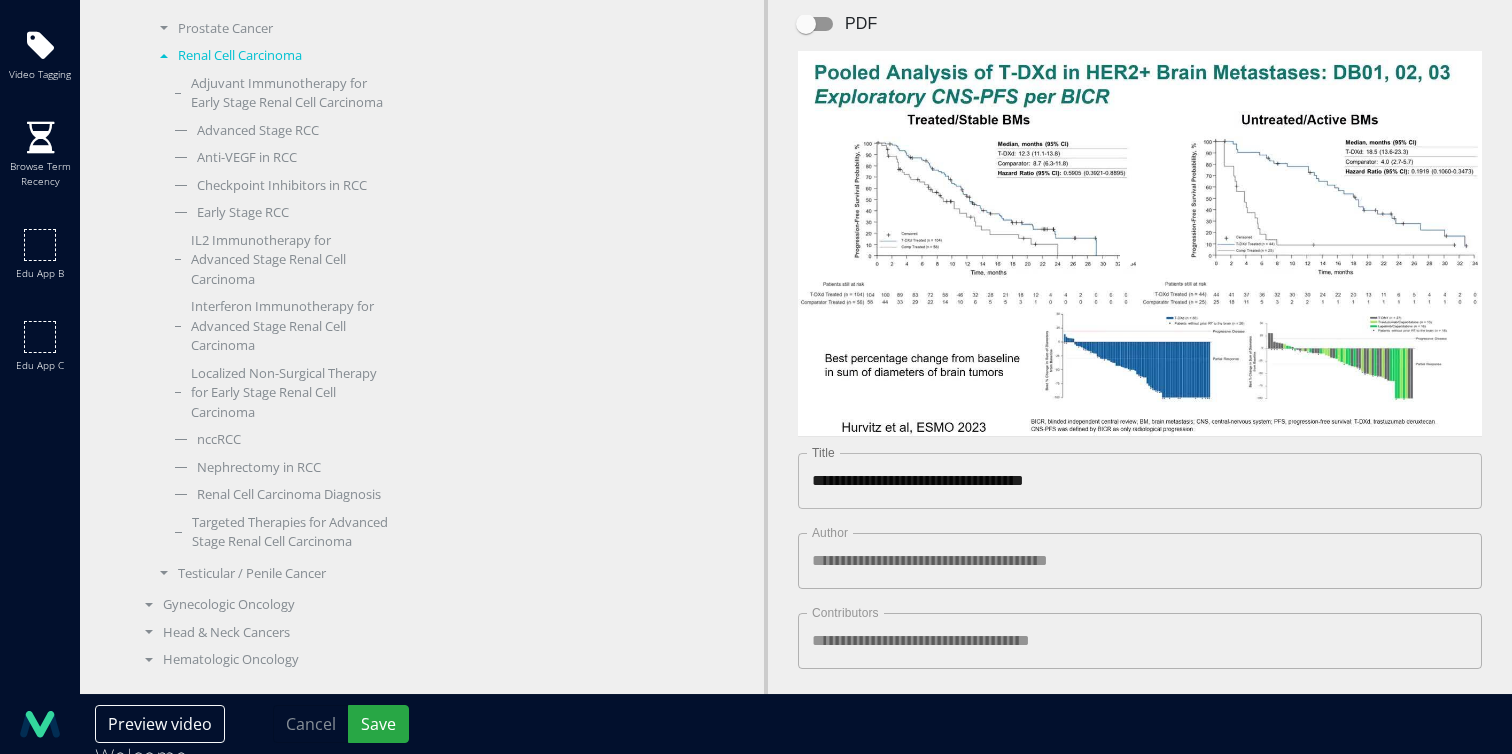 scroll, scrollTop: 1185, scrollLeft: 0, axis: vertical 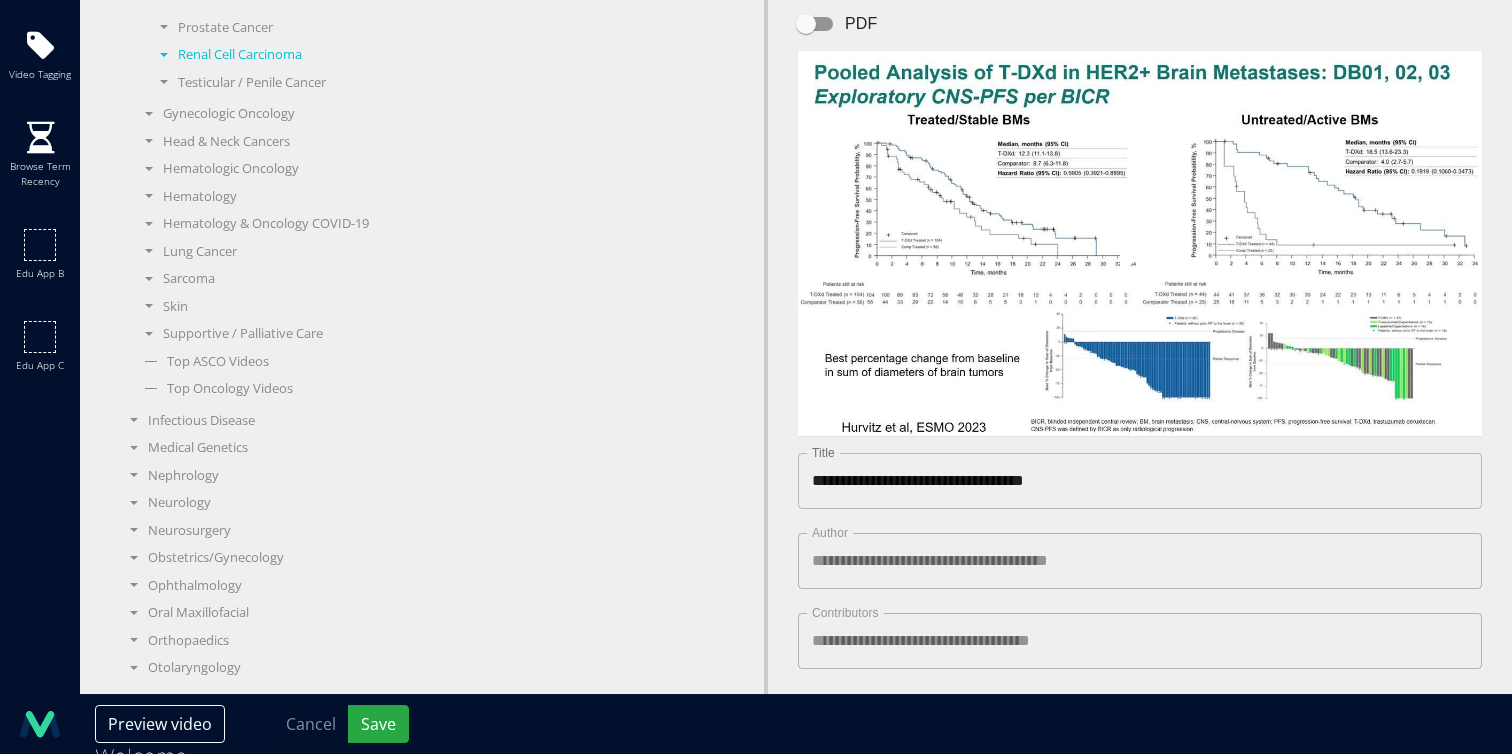 click on "Renal Cell Carcinoma" at bounding box center [269, 55] 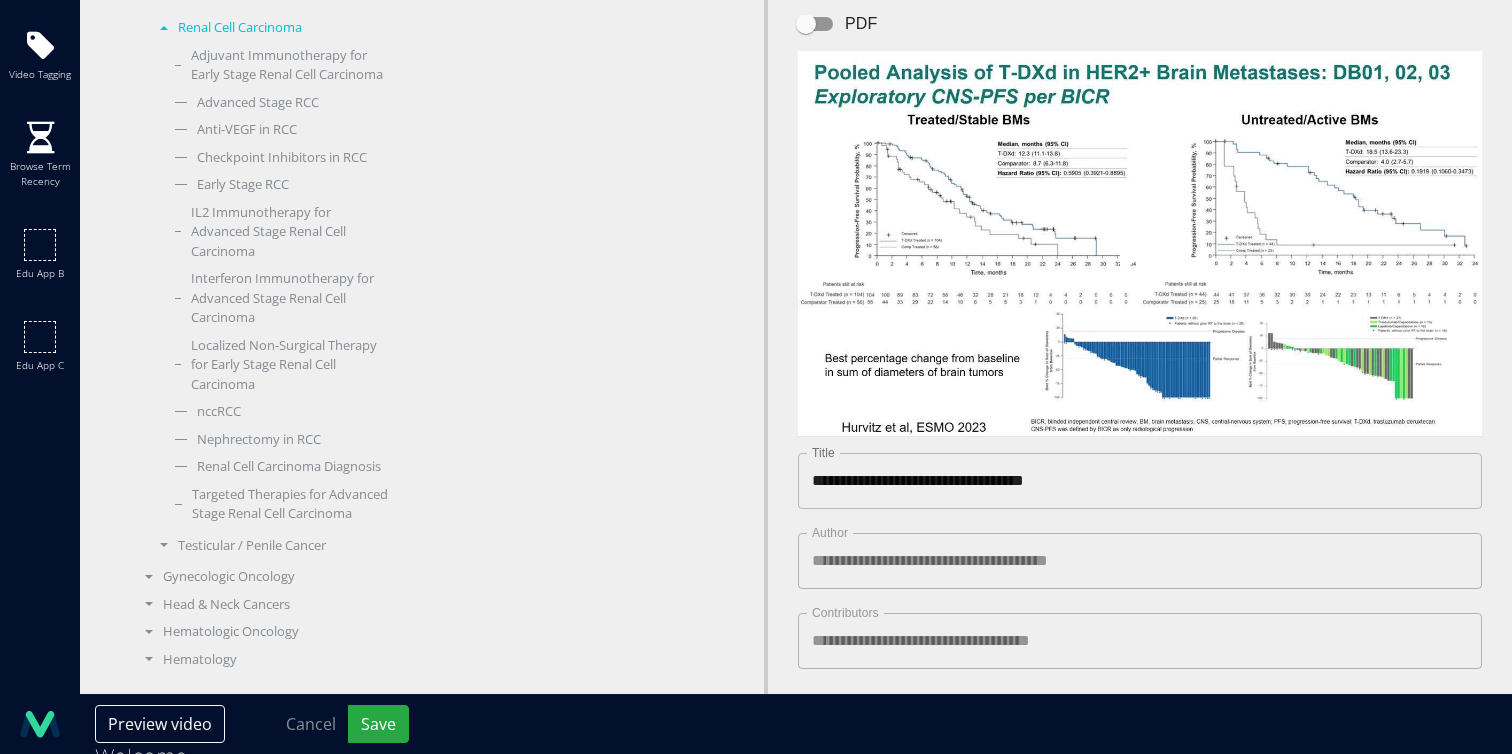 scroll, scrollTop: 1211, scrollLeft: 0, axis: vertical 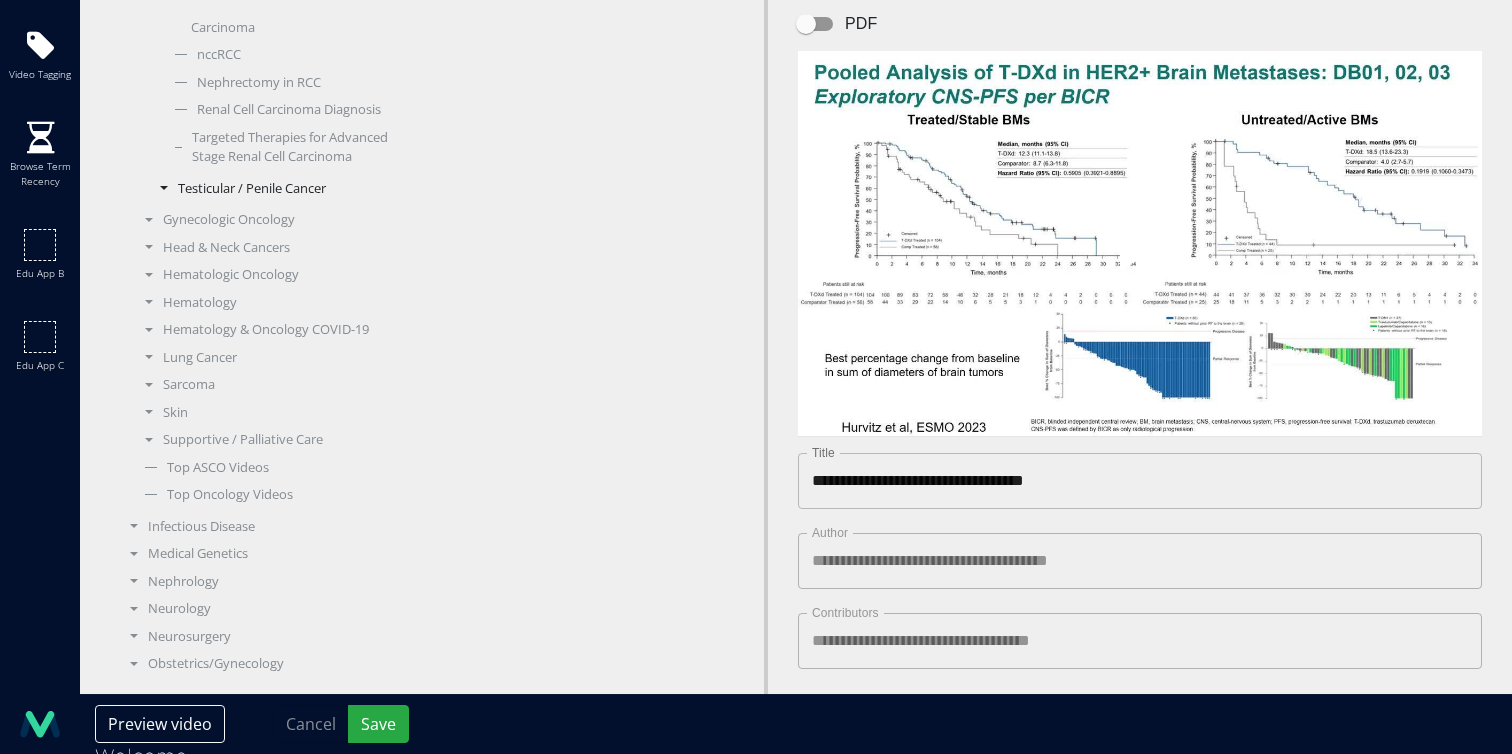 click on "Testicular / Penile Cancer" at bounding box center (269, 189) 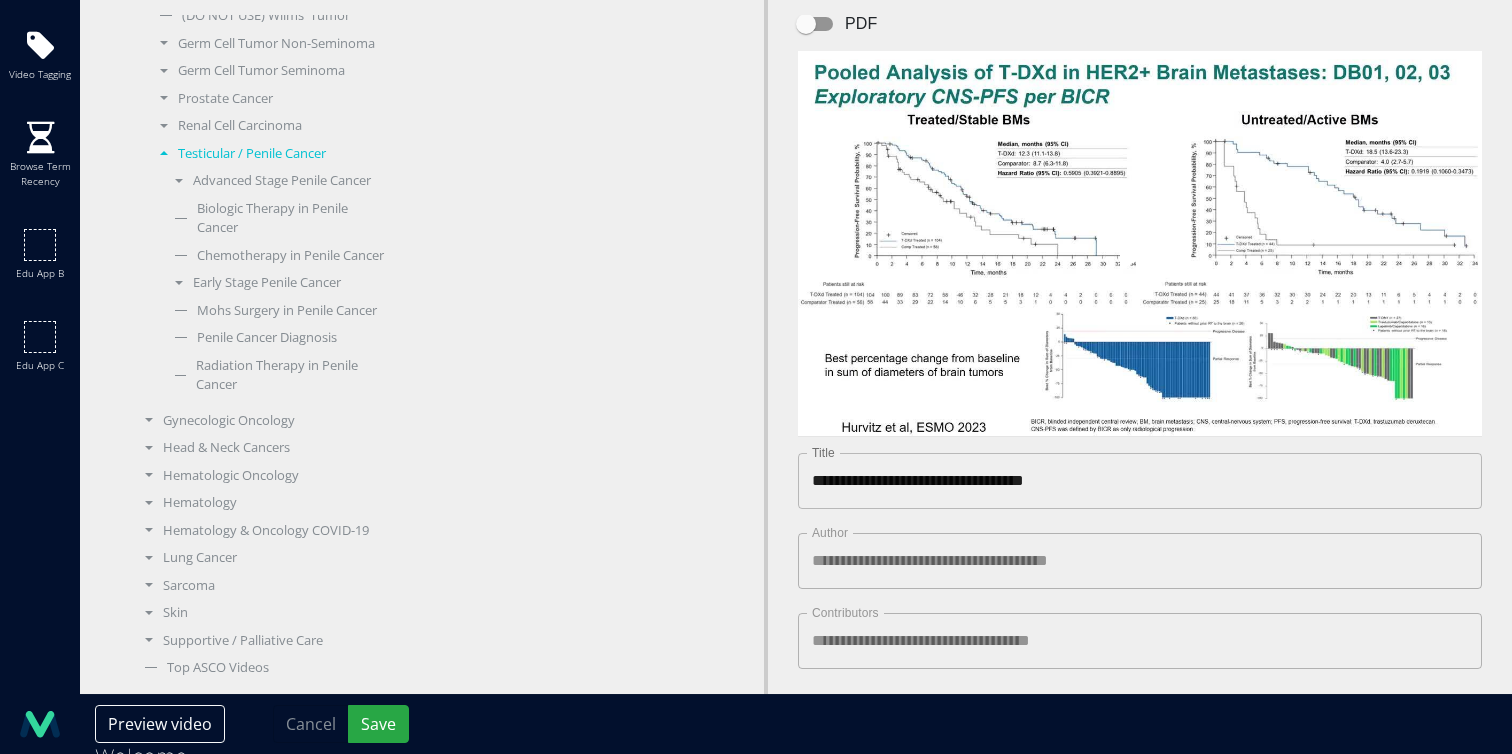 scroll, scrollTop: 1120, scrollLeft: 0, axis: vertical 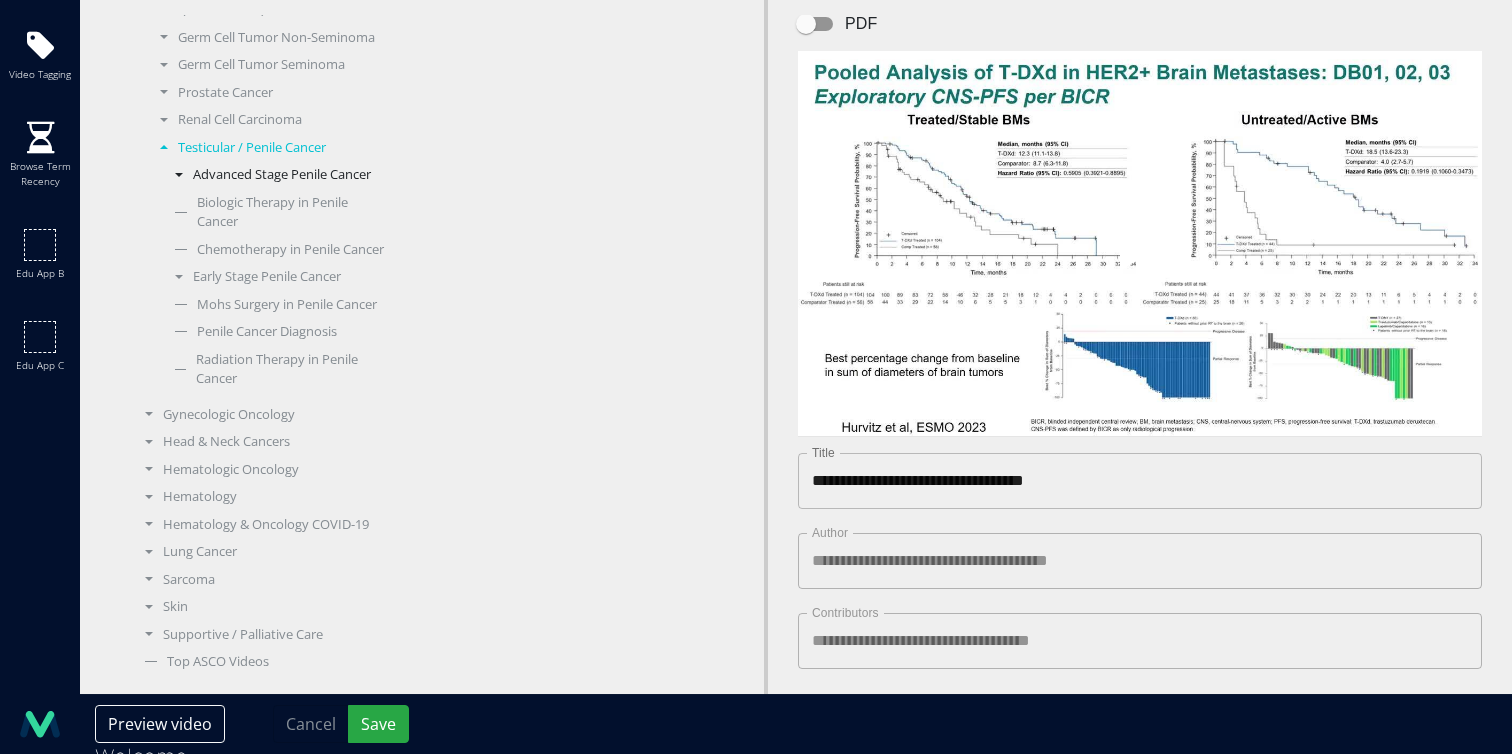 click on "Advanced Stage Penile Cancer" at bounding box center [276, 175] 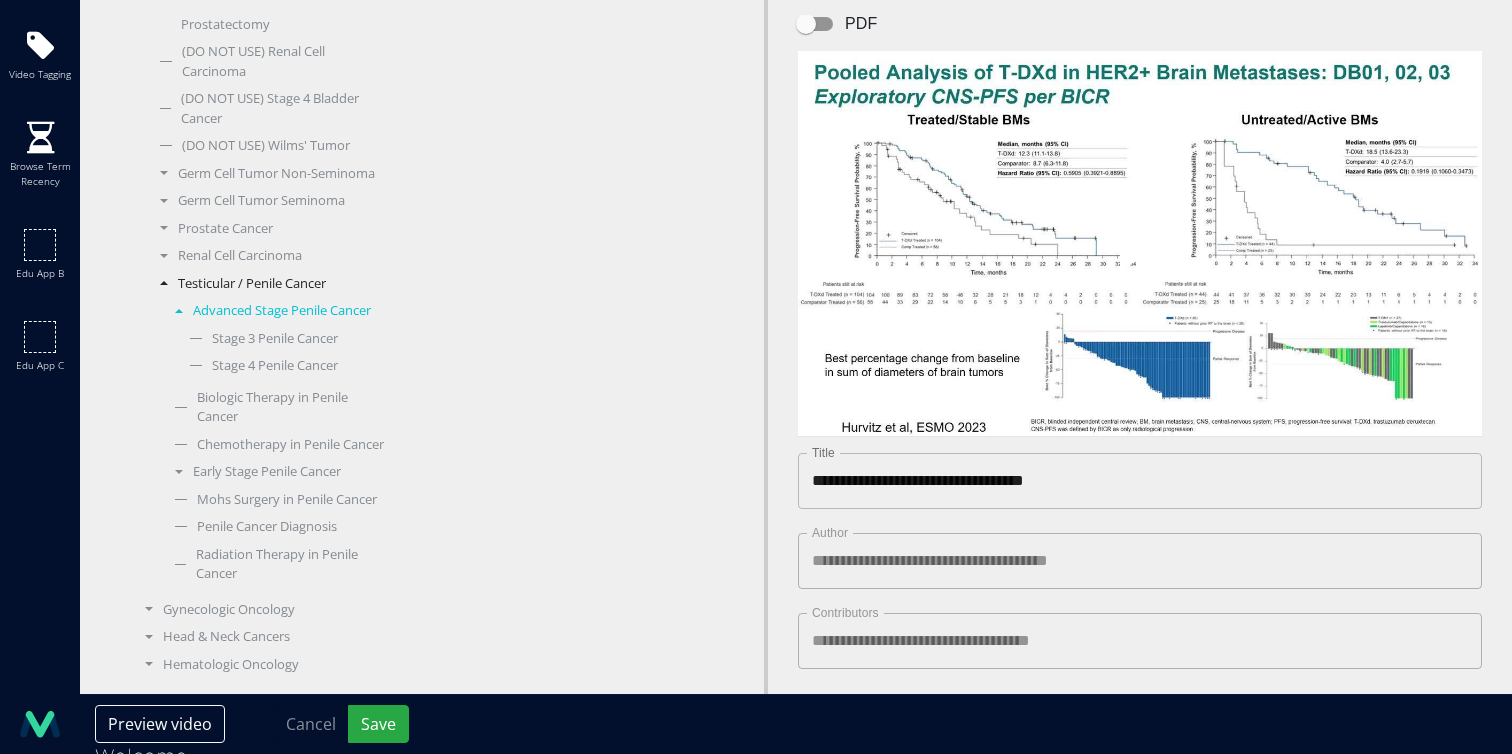 scroll, scrollTop: 978, scrollLeft: 0, axis: vertical 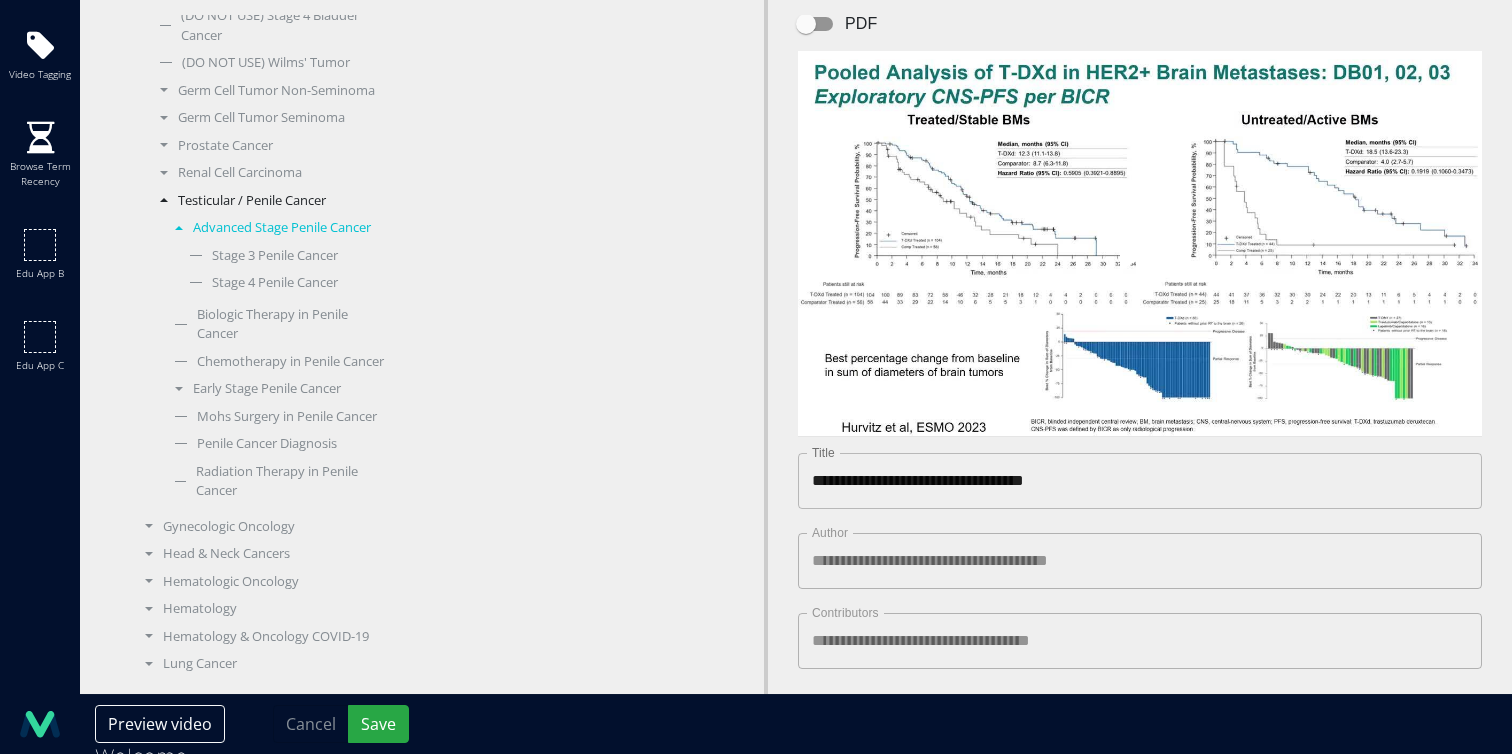 click on "Advanced Stage Penile Cancer" at bounding box center [276, 228] 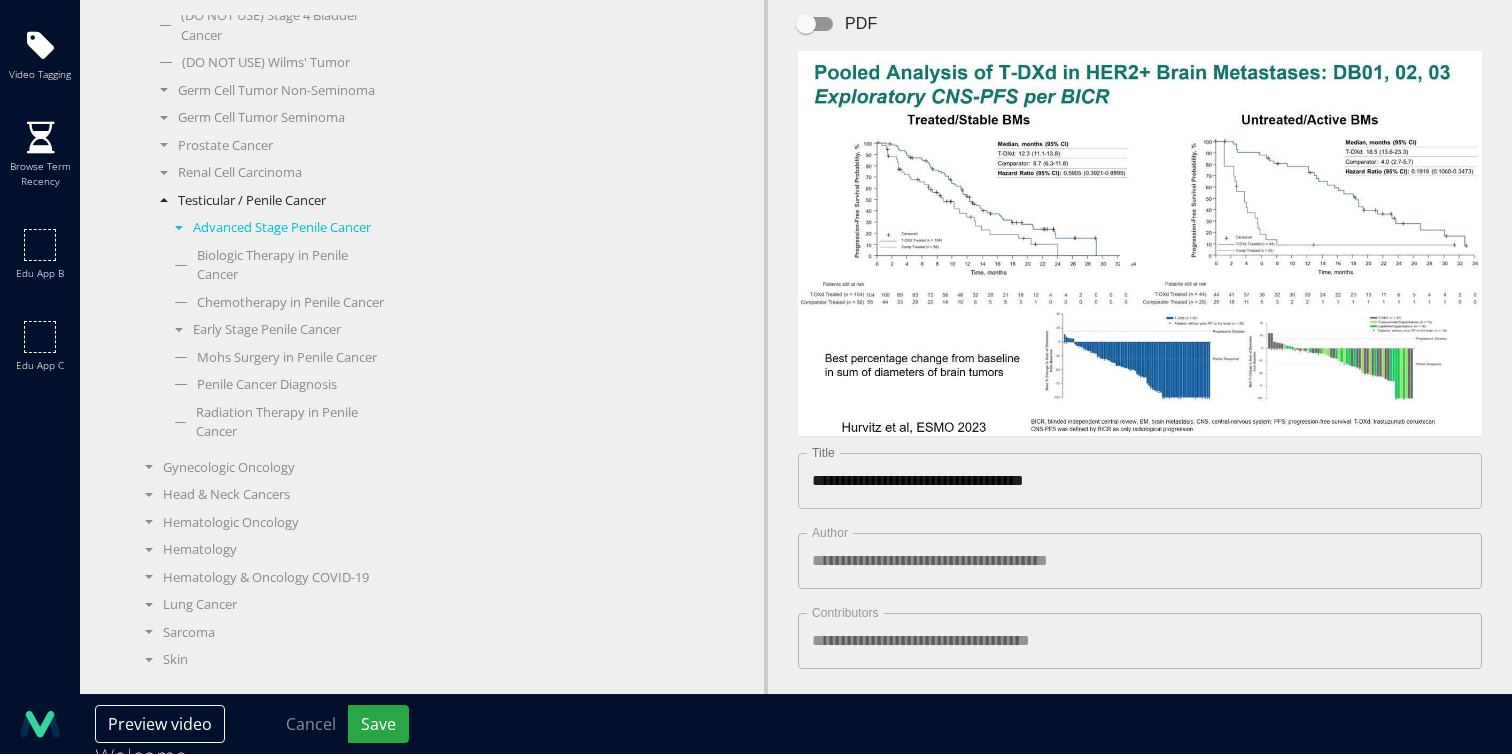 scroll, scrollTop: 1068, scrollLeft: 0, axis: vertical 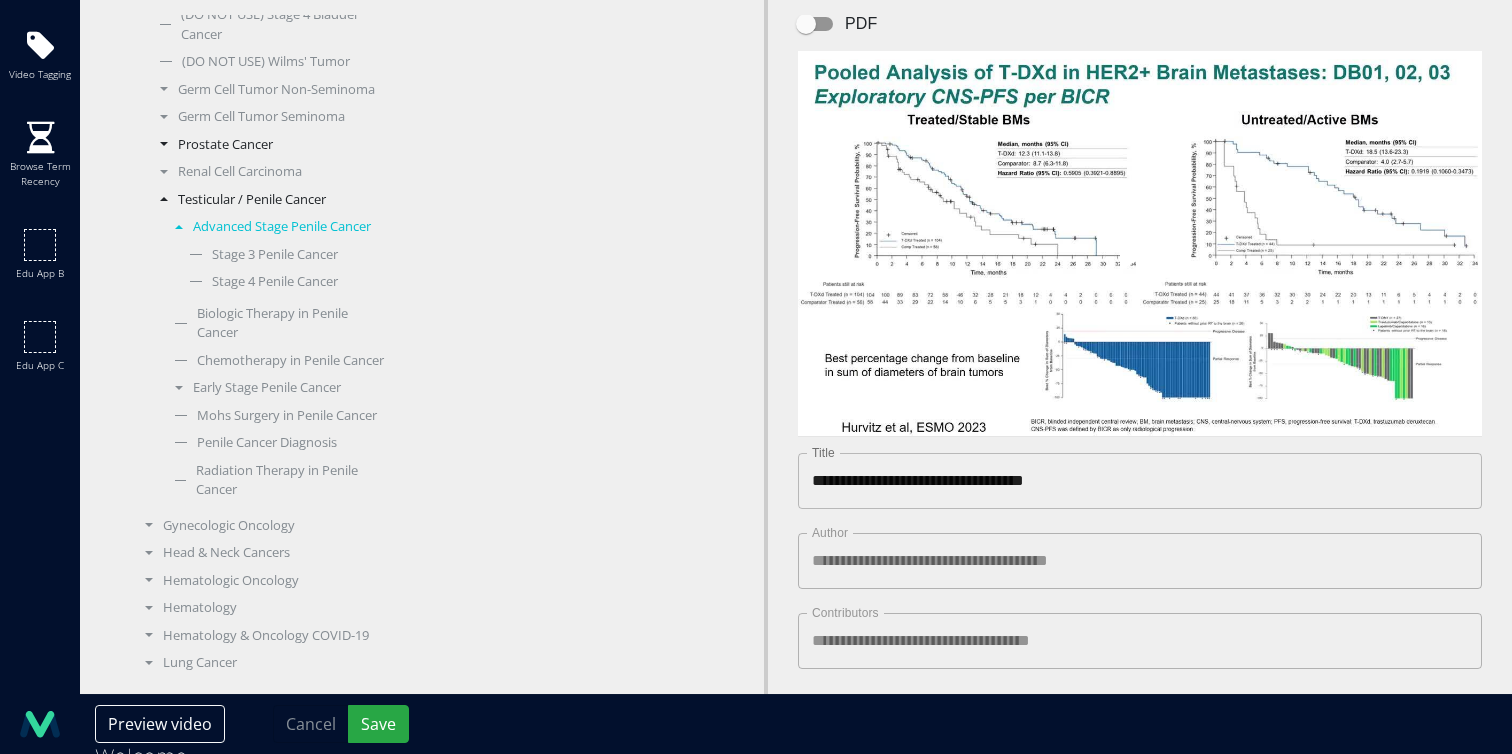 click on "Prostate Cancer" at bounding box center [269, 145] 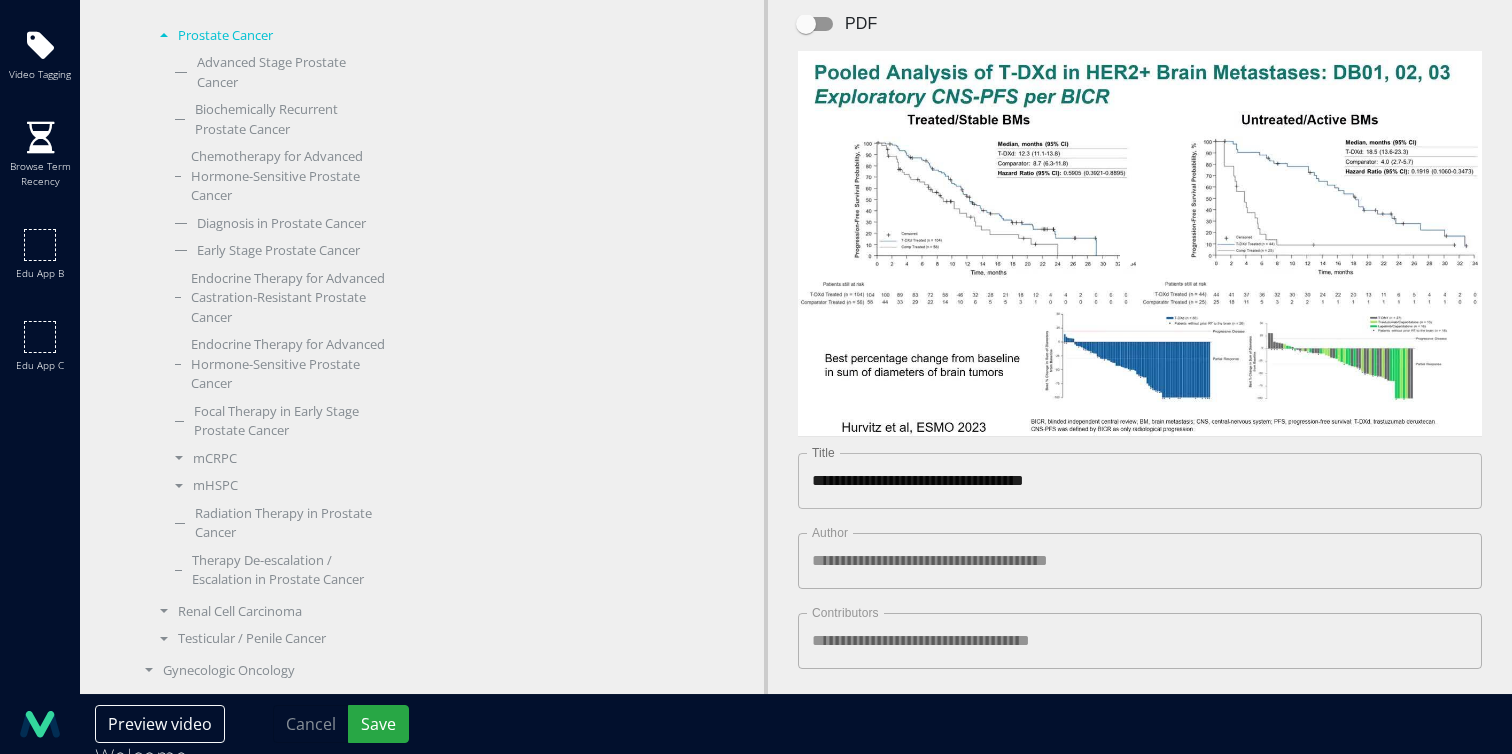 scroll, scrollTop: 1186, scrollLeft: 0, axis: vertical 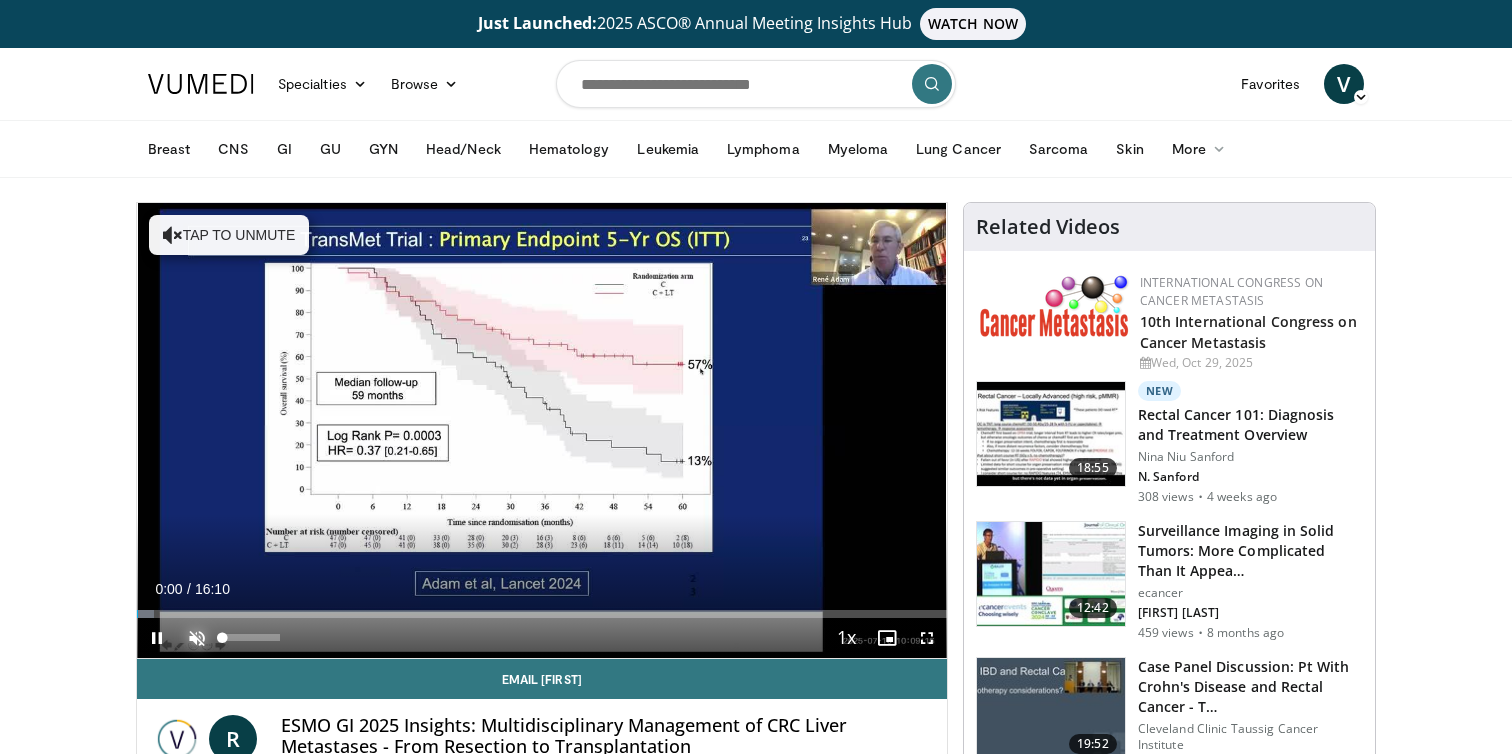 click at bounding box center (197, 638) 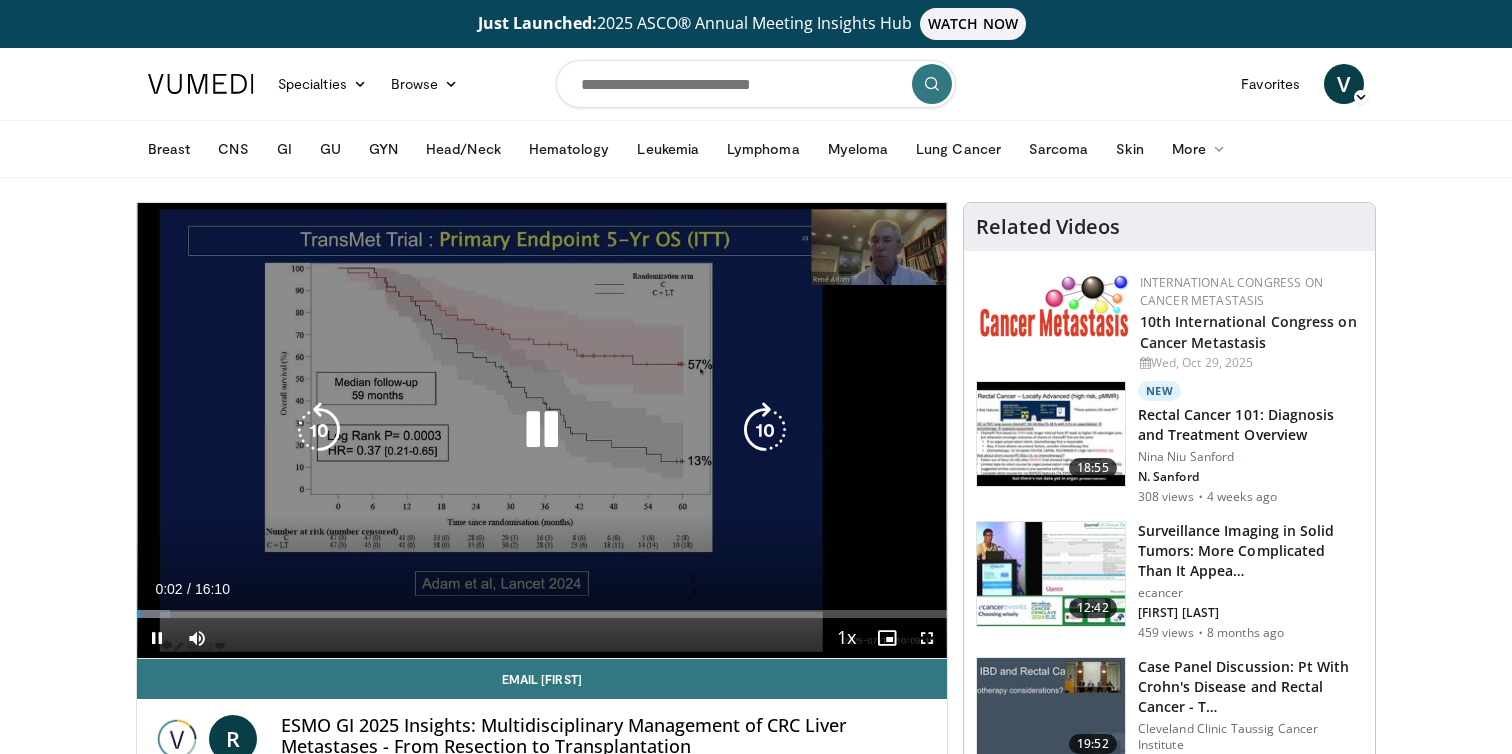 click at bounding box center [542, 430] 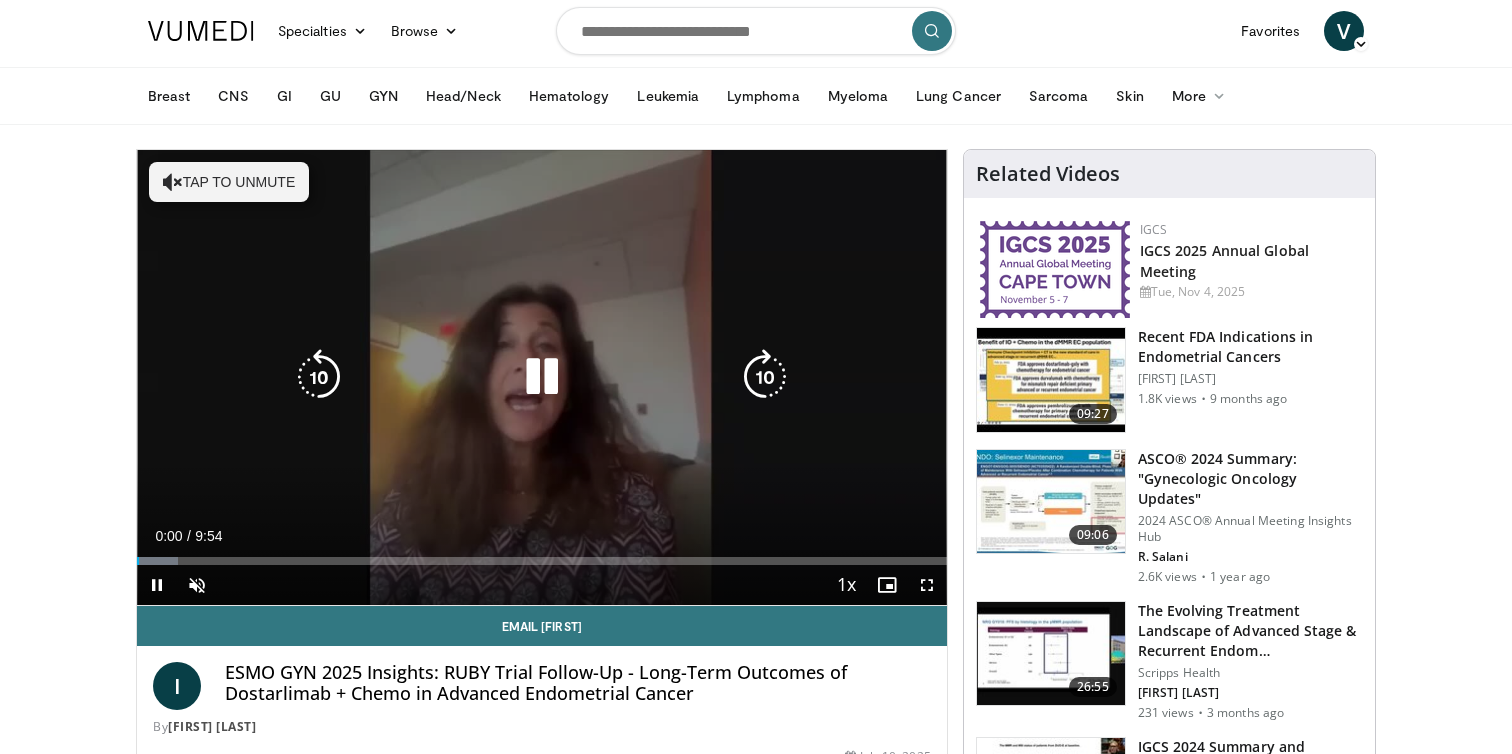 scroll, scrollTop: 12, scrollLeft: 0, axis: vertical 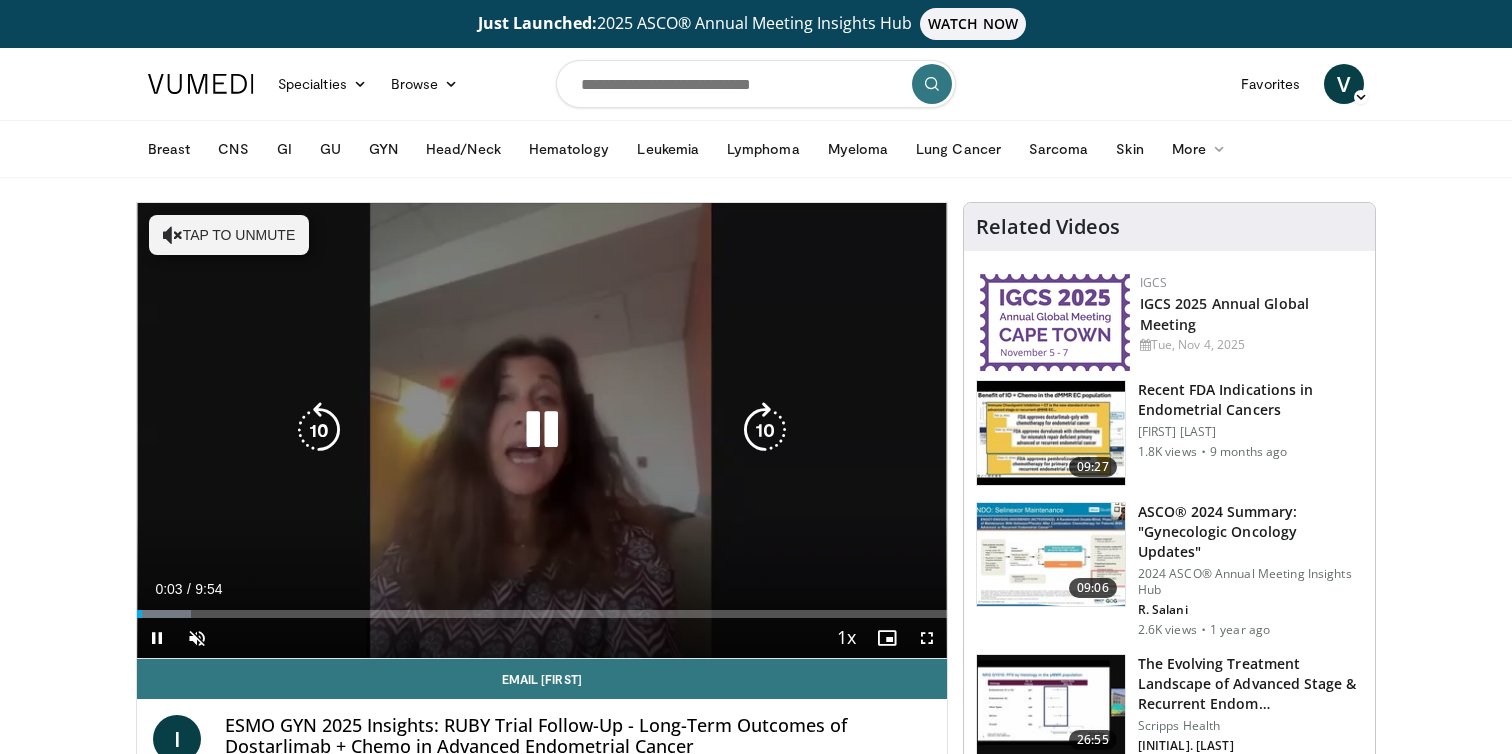 click on "Tap to unmute" at bounding box center [229, 235] 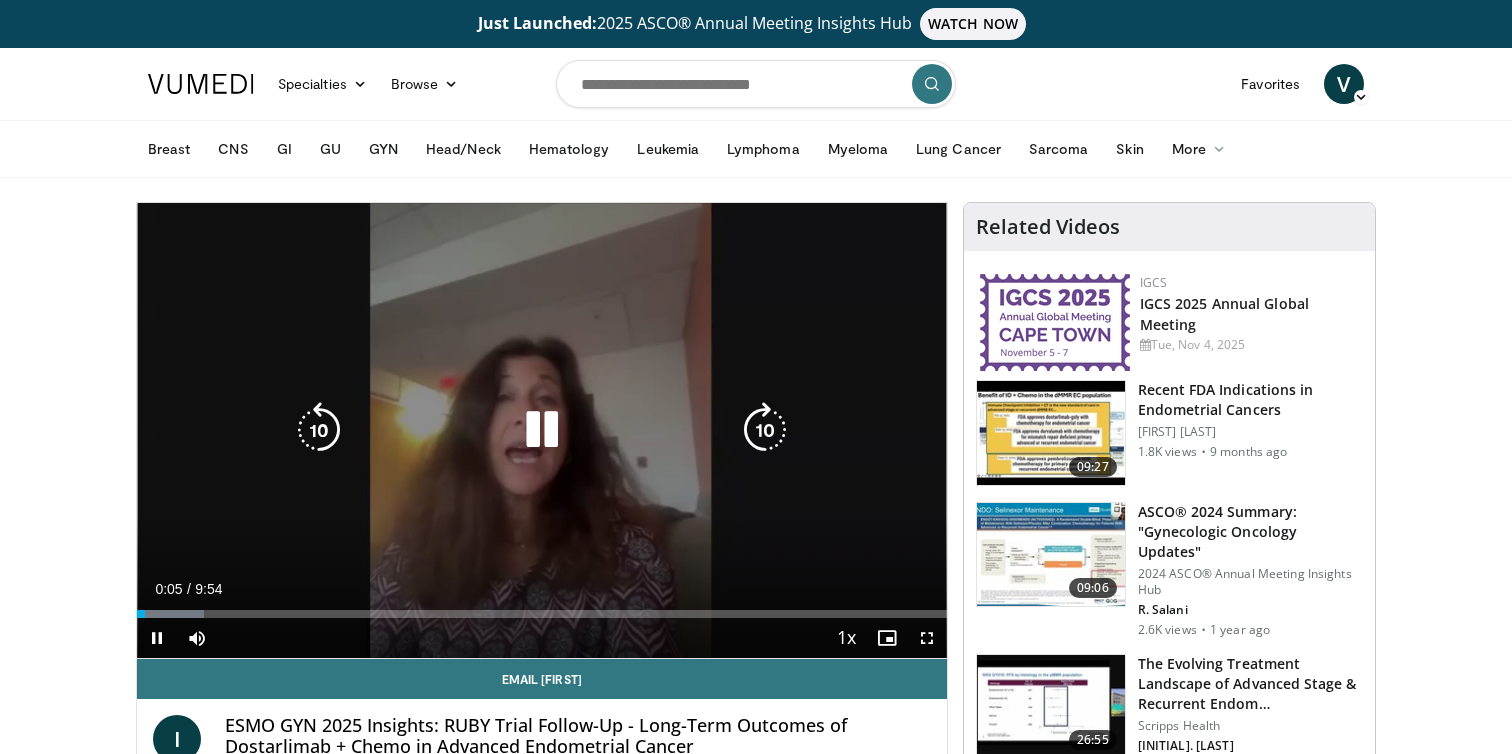 click at bounding box center [542, 430] 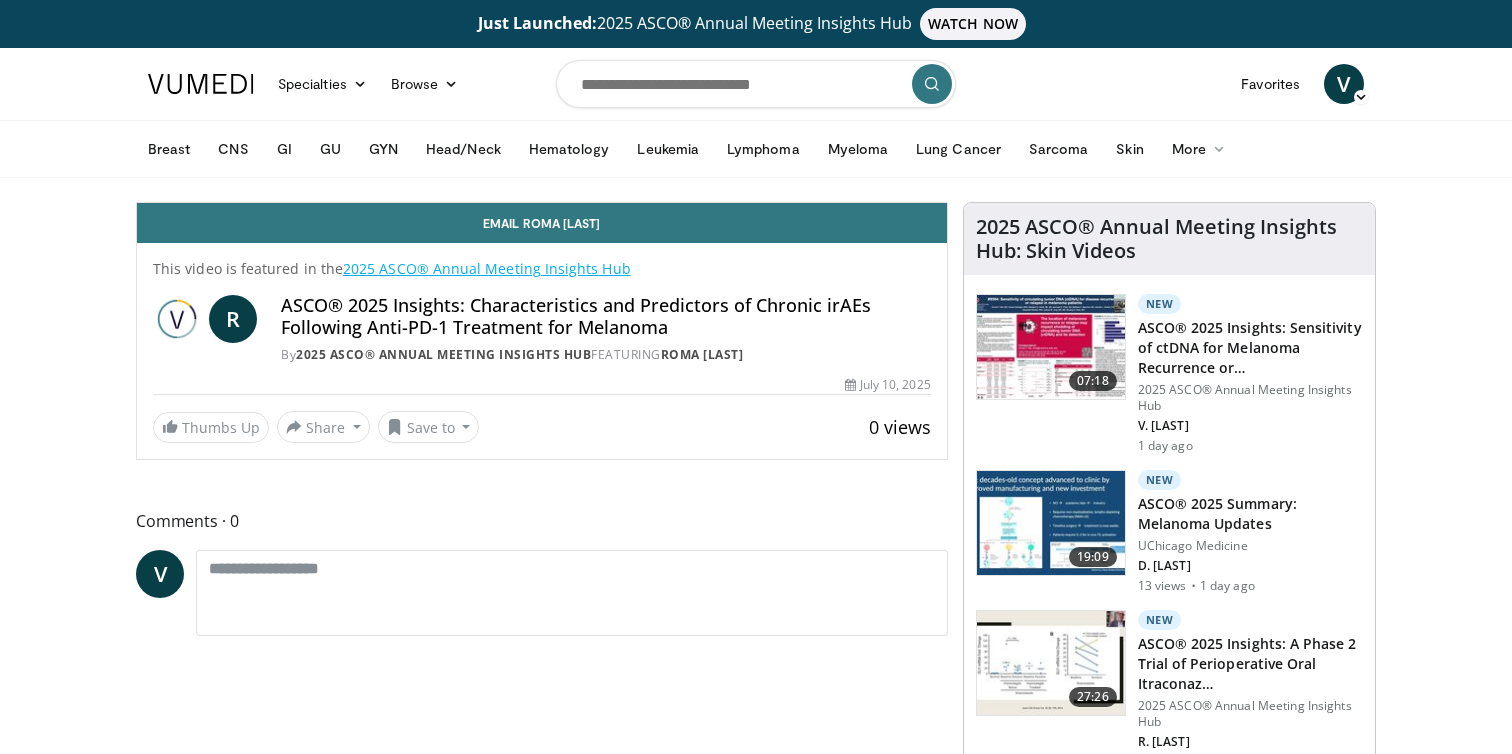 scroll, scrollTop: 0, scrollLeft: 0, axis: both 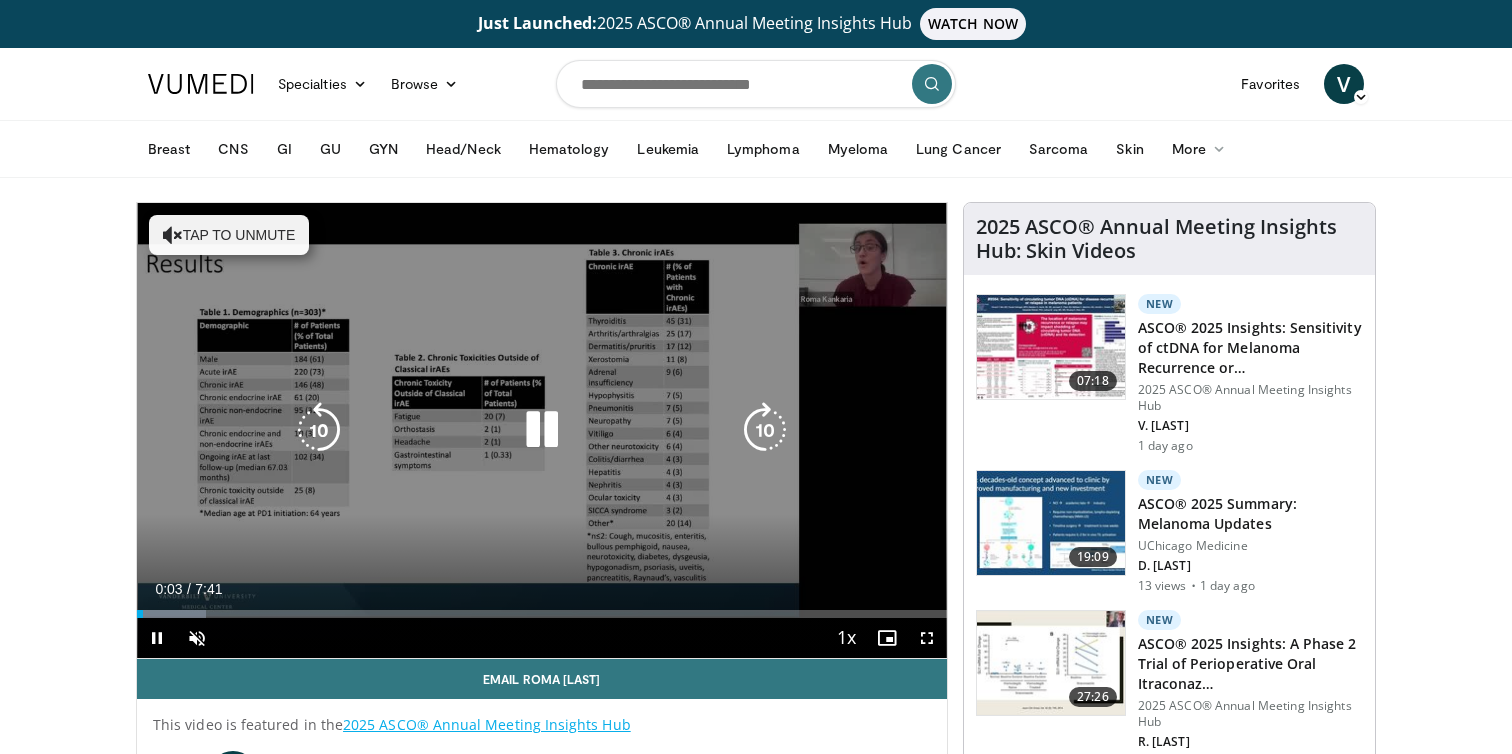 click at bounding box center (542, 430) 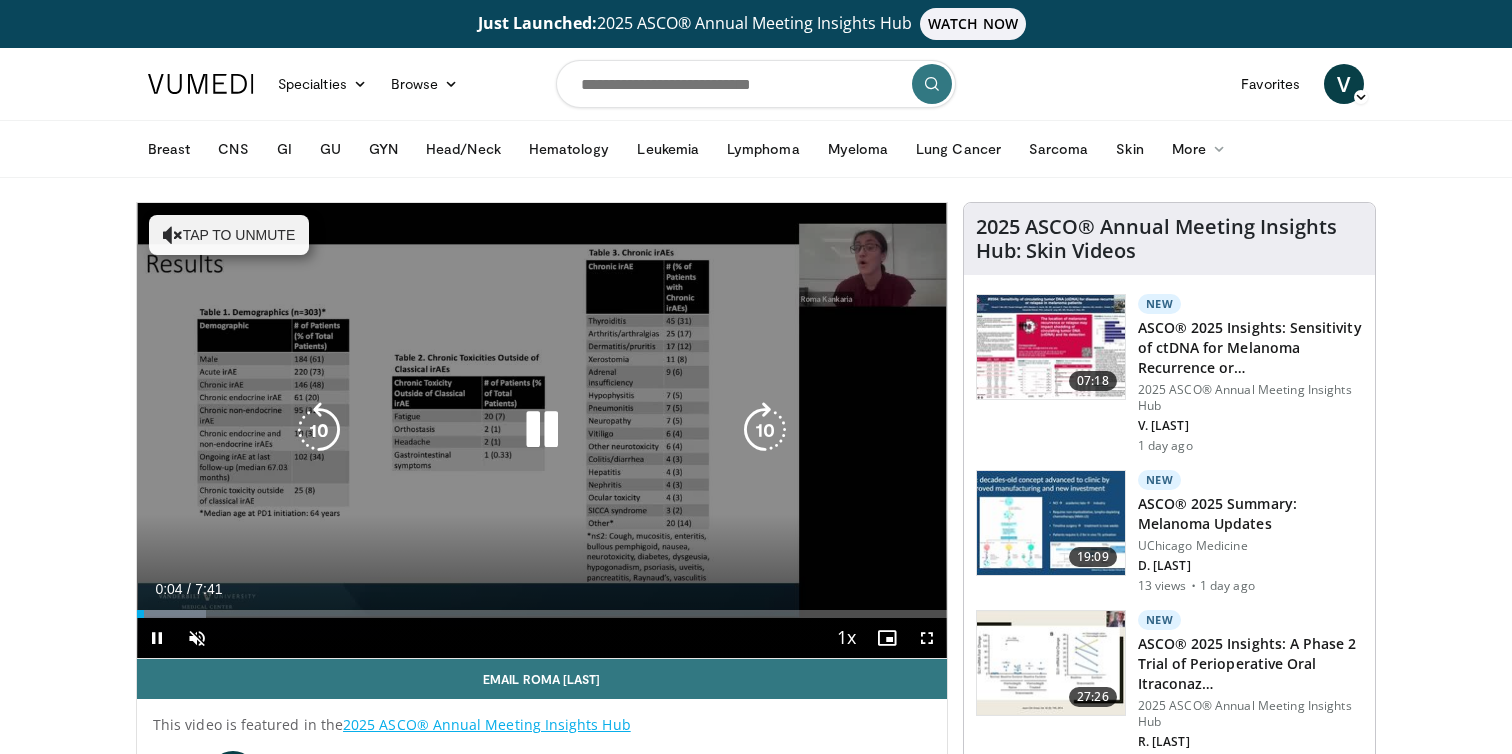 click at bounding box center (542, 430) 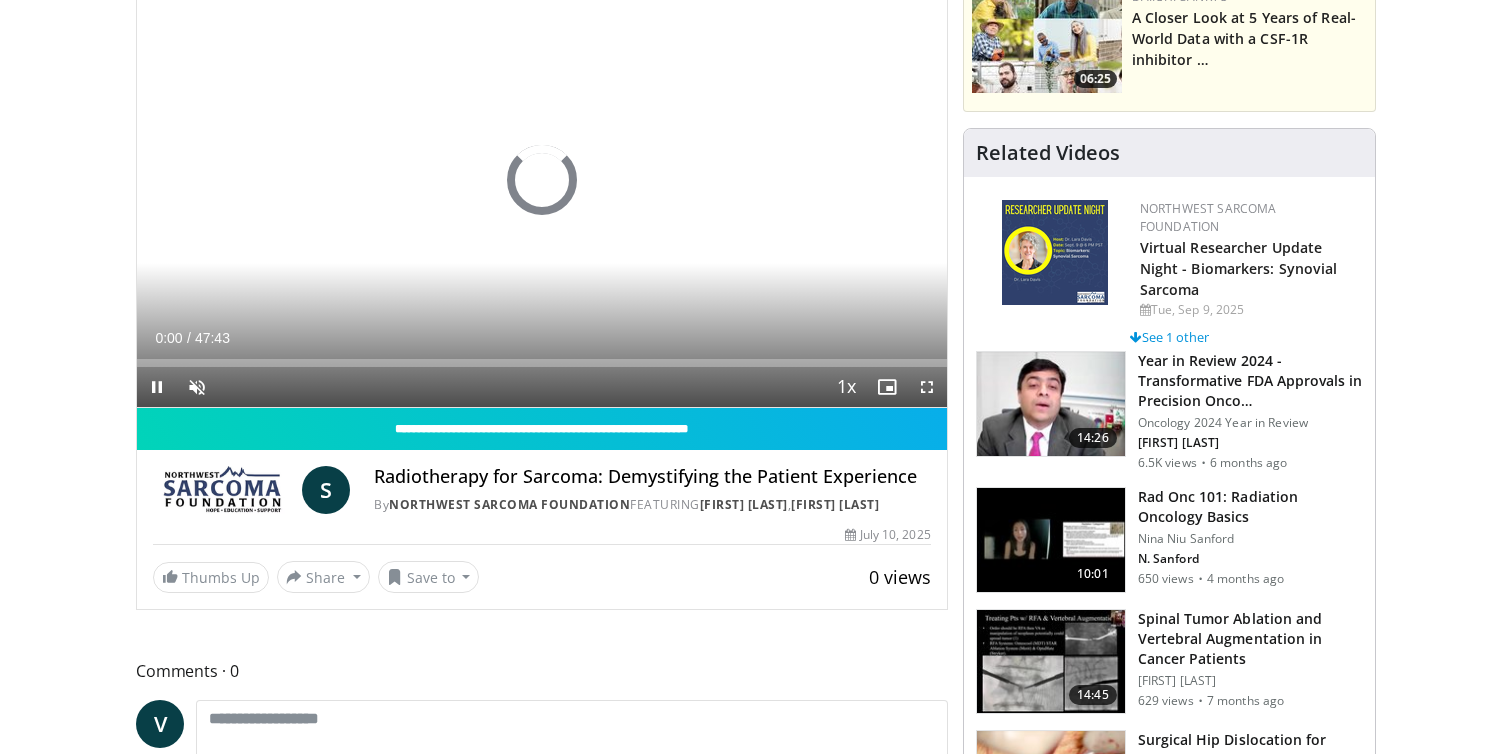 scroll, scrollTop: 244, scrollLeft: 0, axis: vertical 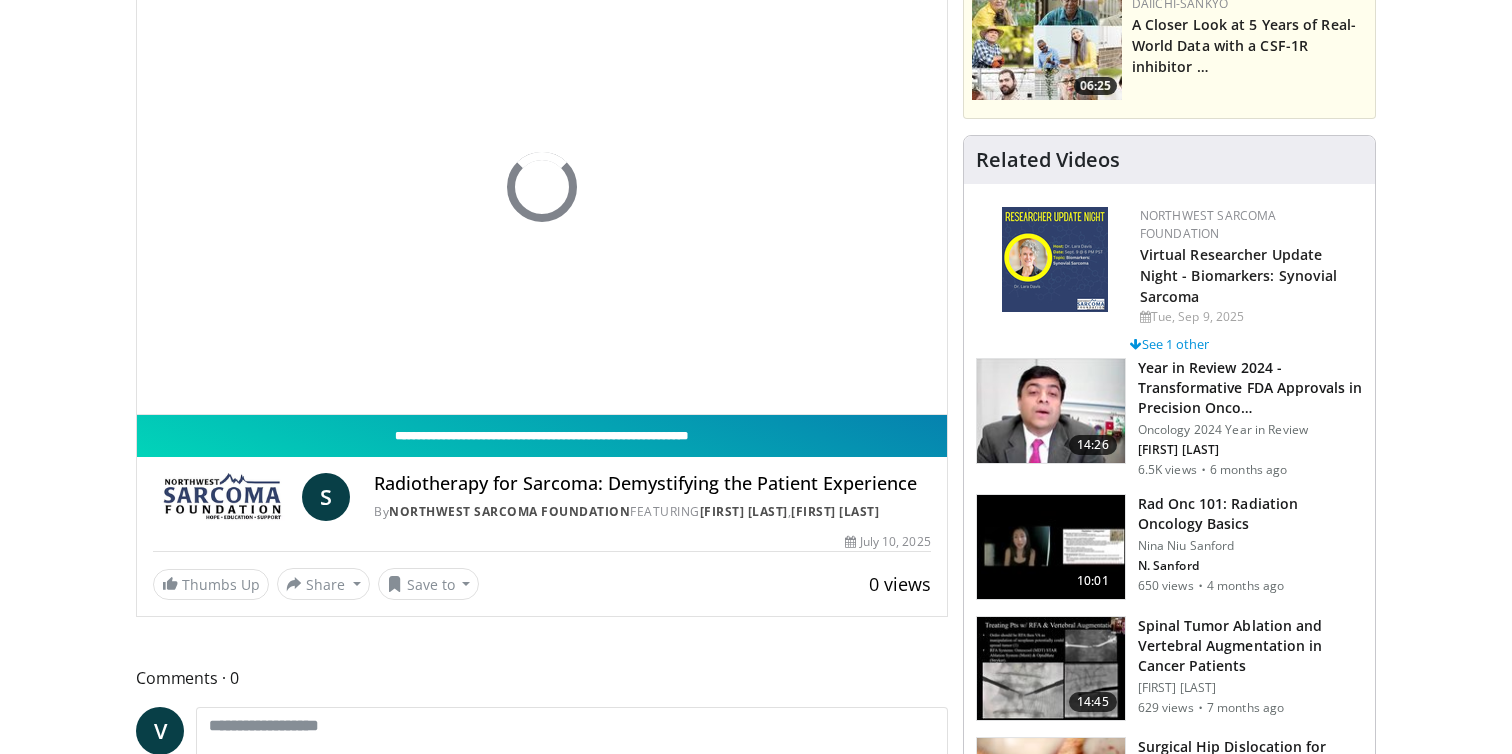 click on "**********" at bounding box center (542, 436) 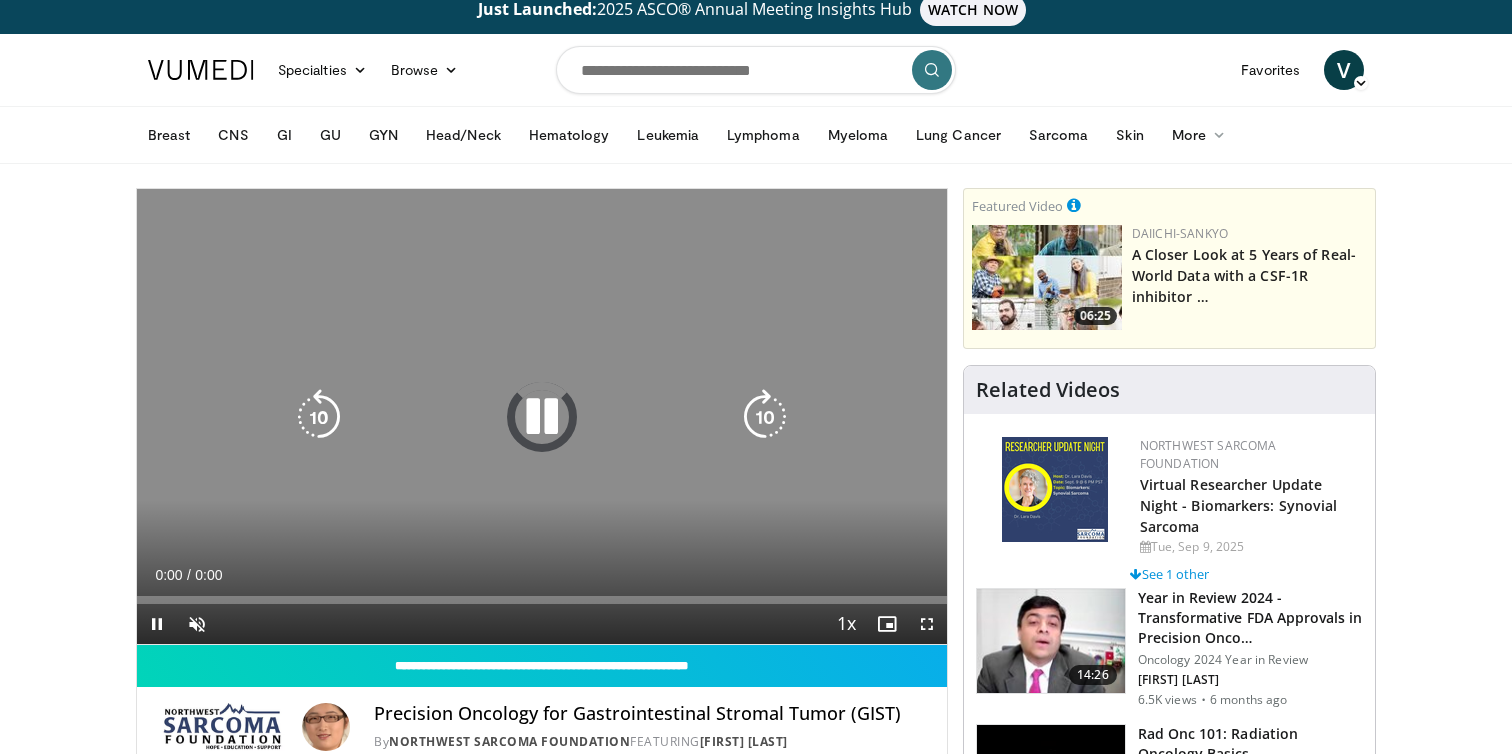 scroll, scrollTop: 15, scrollLeft: 0, axis: vertical 